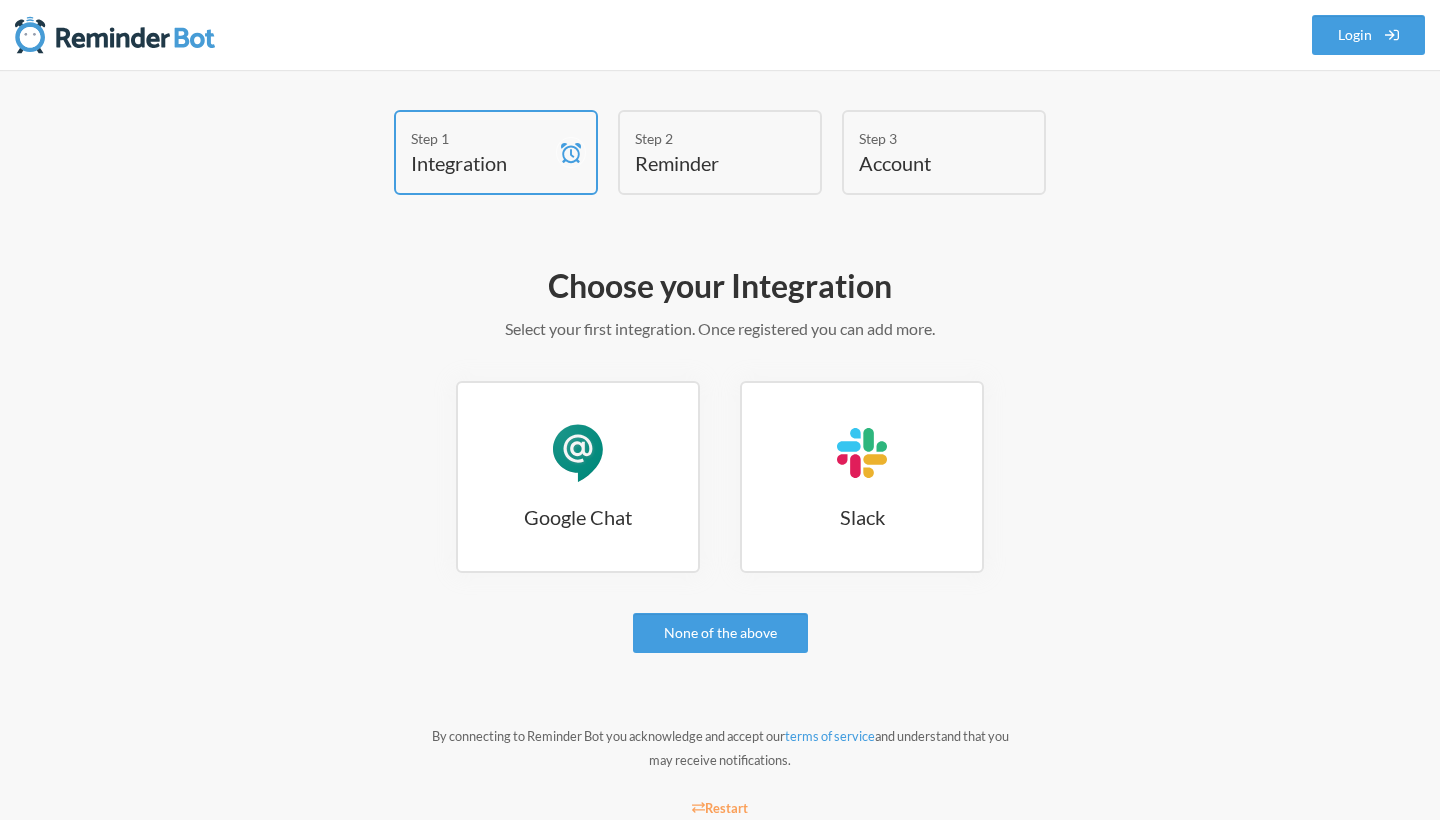 scroll, scrollTop: 0, scrollLeft: 0, axis: both 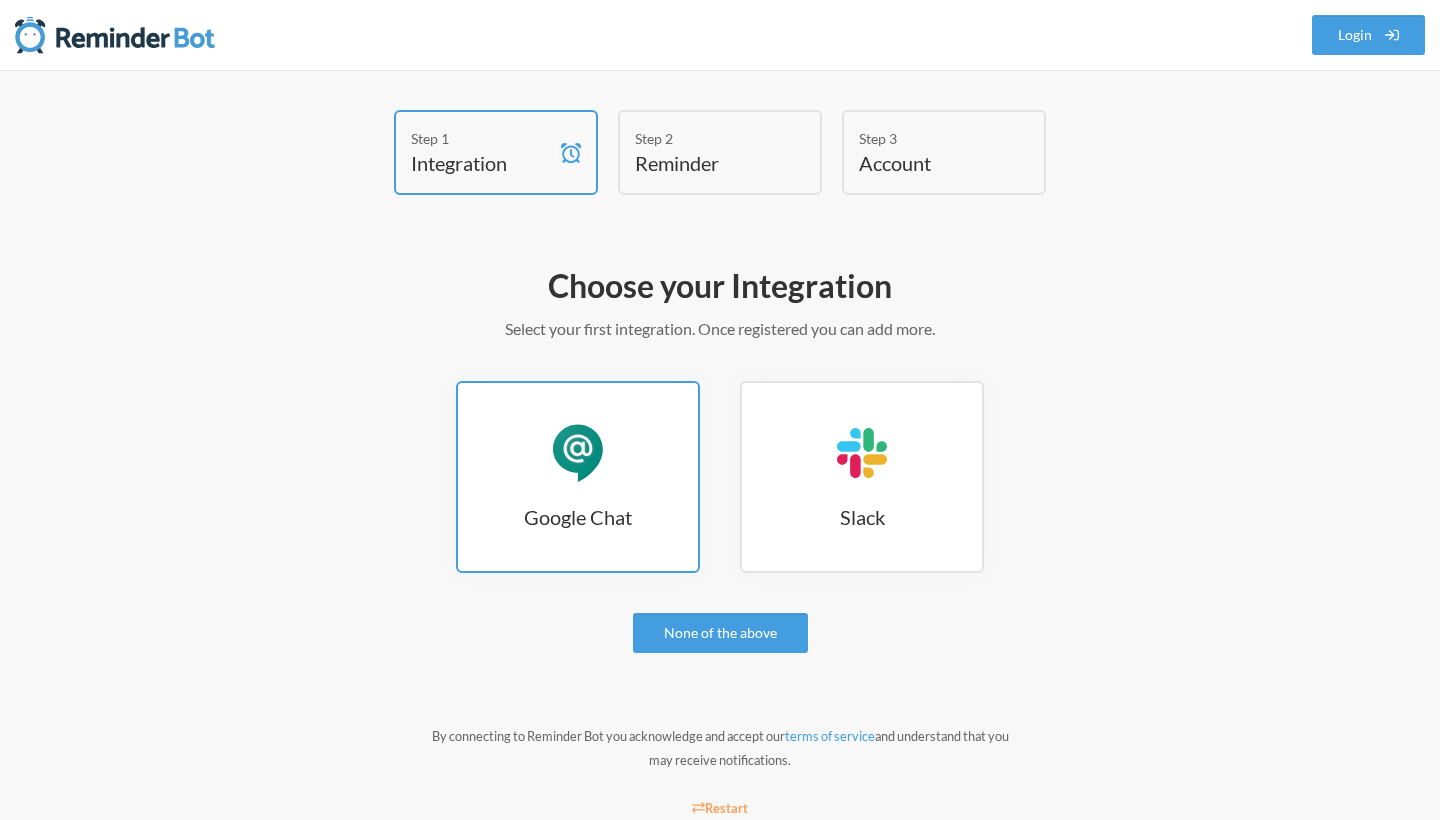 click on "Google Chat   Google Chat" at bounding box center (578, 477) 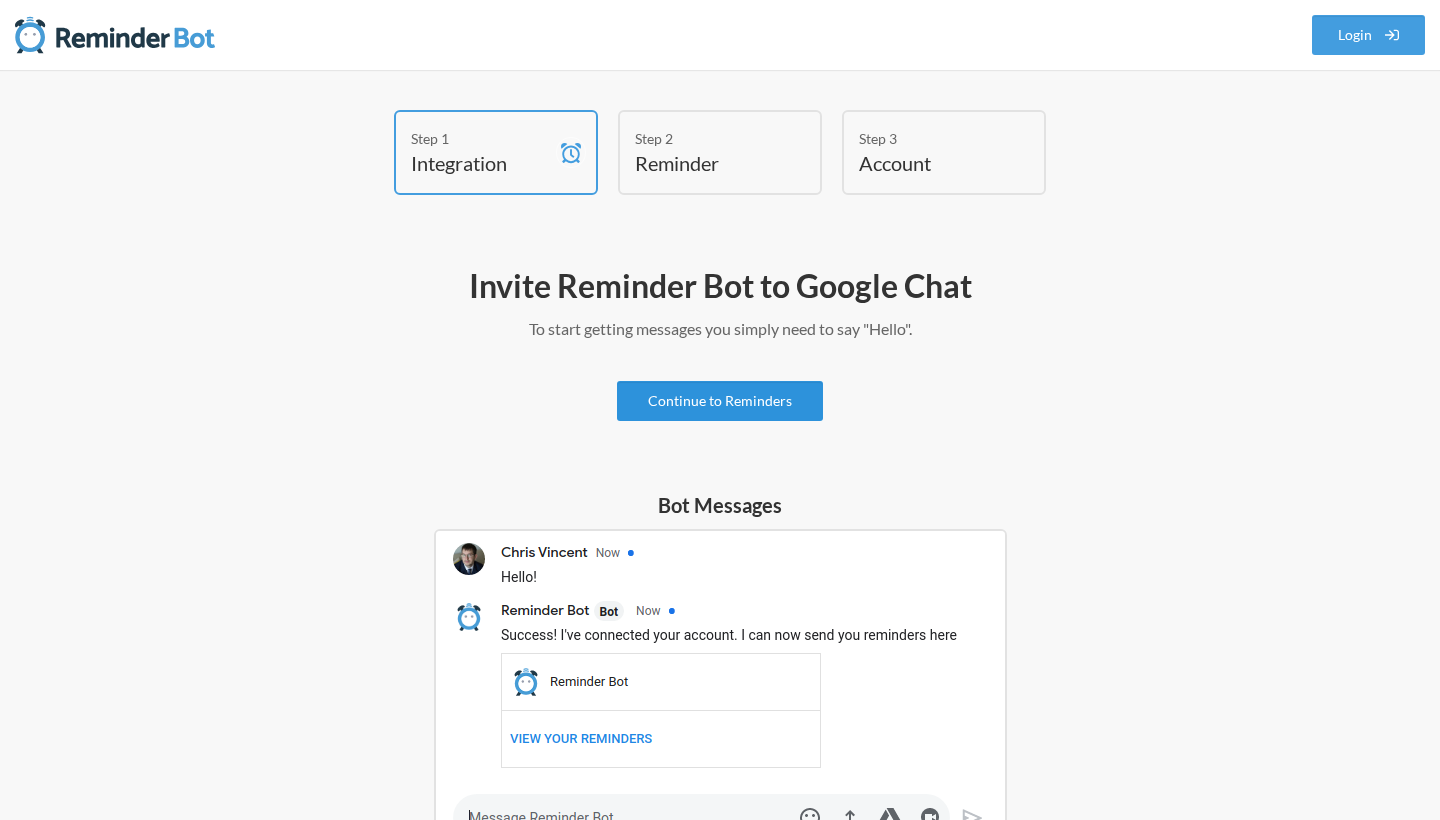 scroll, scrollTop: 0, scrollLeft: 0, axis: both 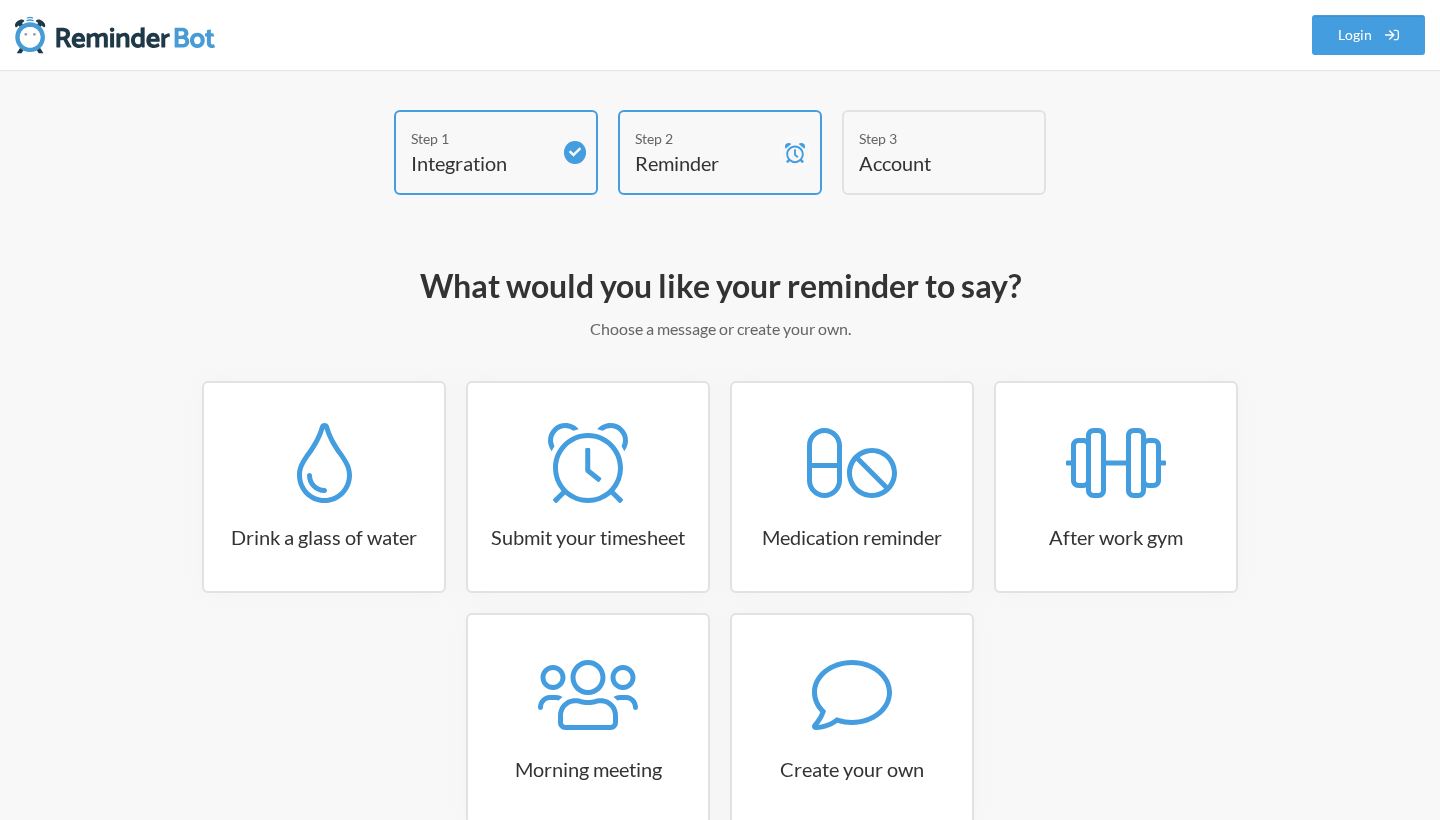 click on "Medication reminder" at bounding box center [852, 487] 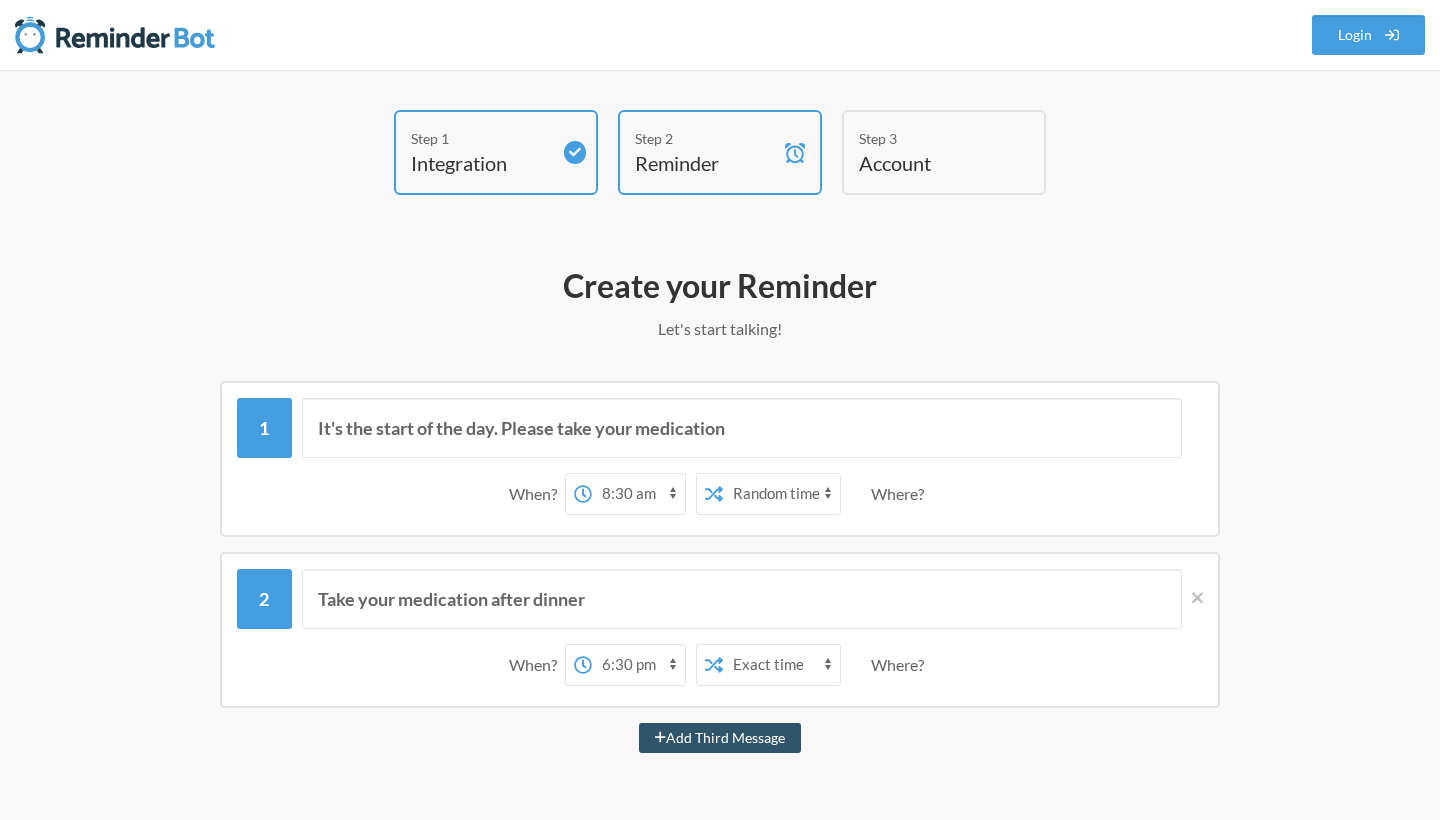 click on "Integration" at bounding box center [481, 163] 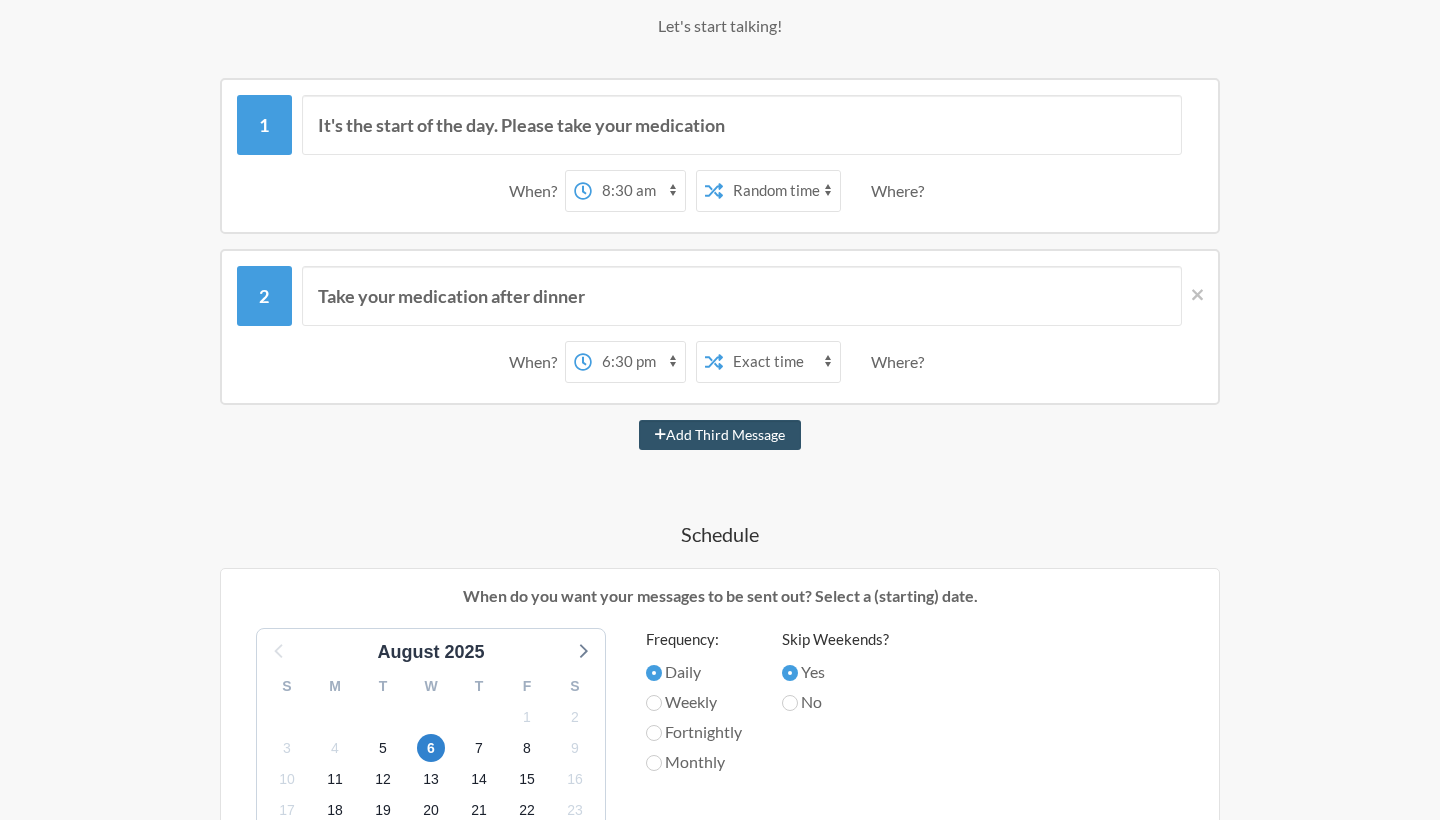 scroll, scrollTop: 367, scrollLeft: 0, axis: vertical 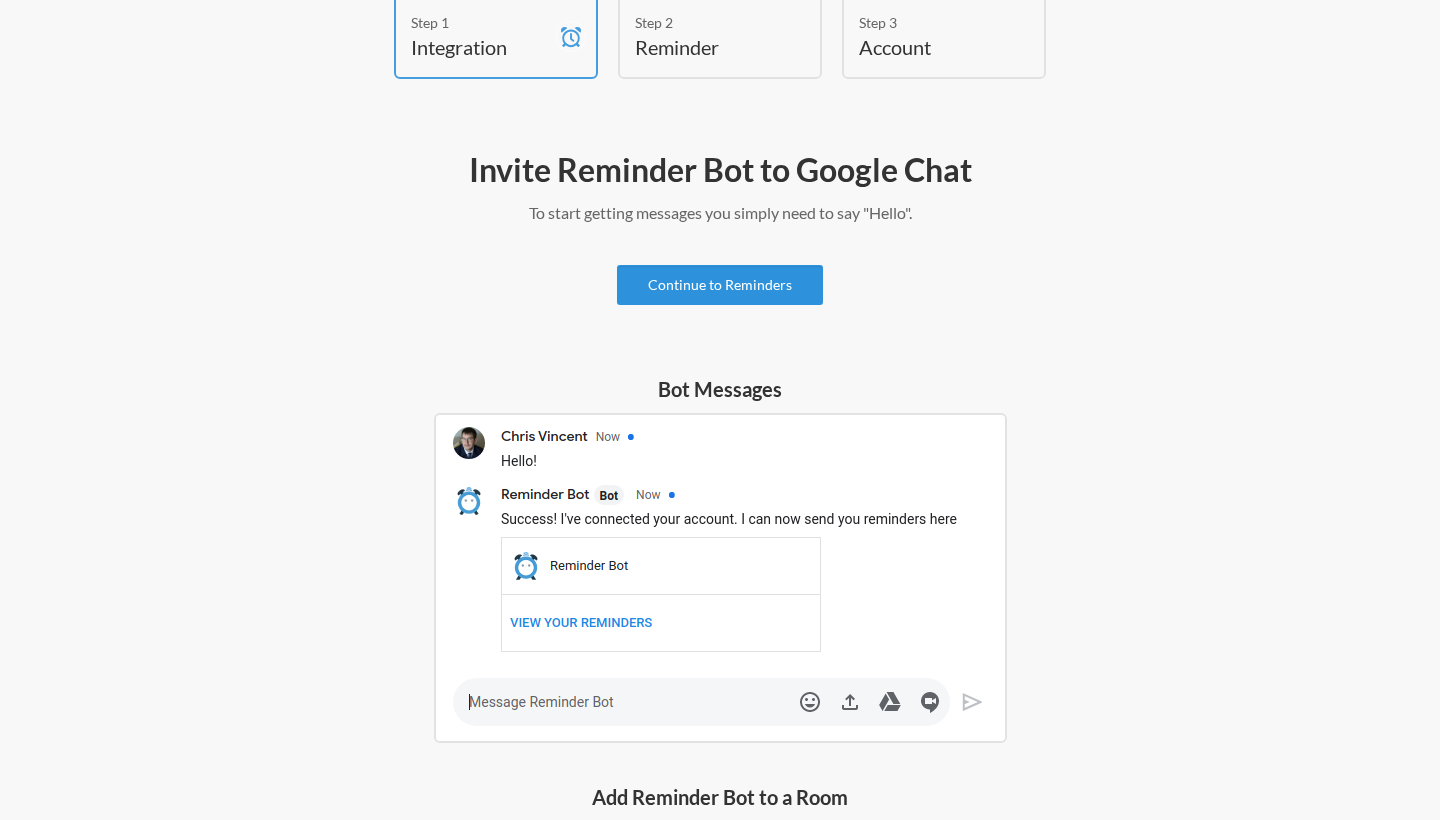 click on "Continue to Reminders" at bounding box center (720, 285) 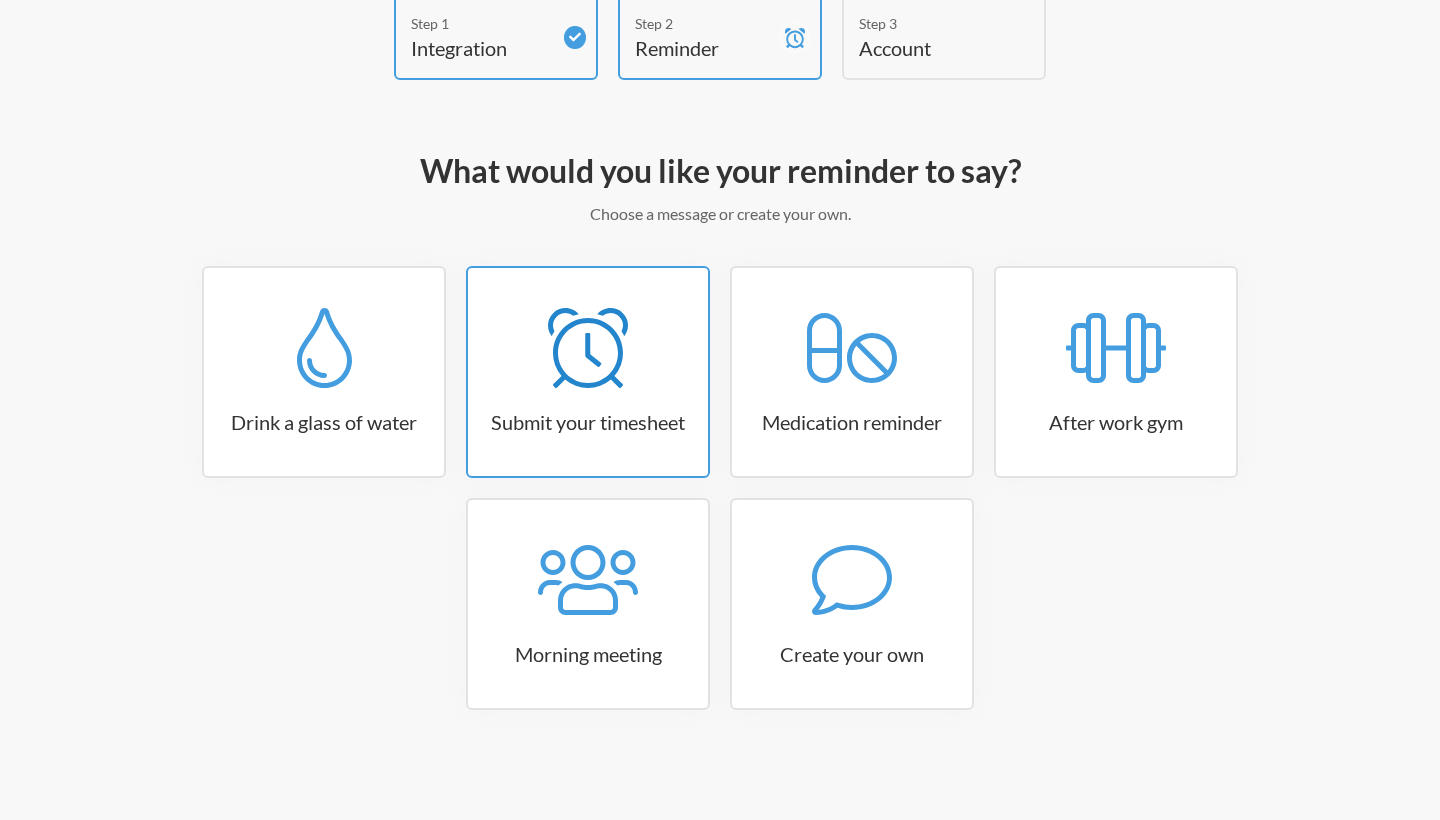 scroll, scrollTop: 114, scrollLeft: 0, axis: vertical 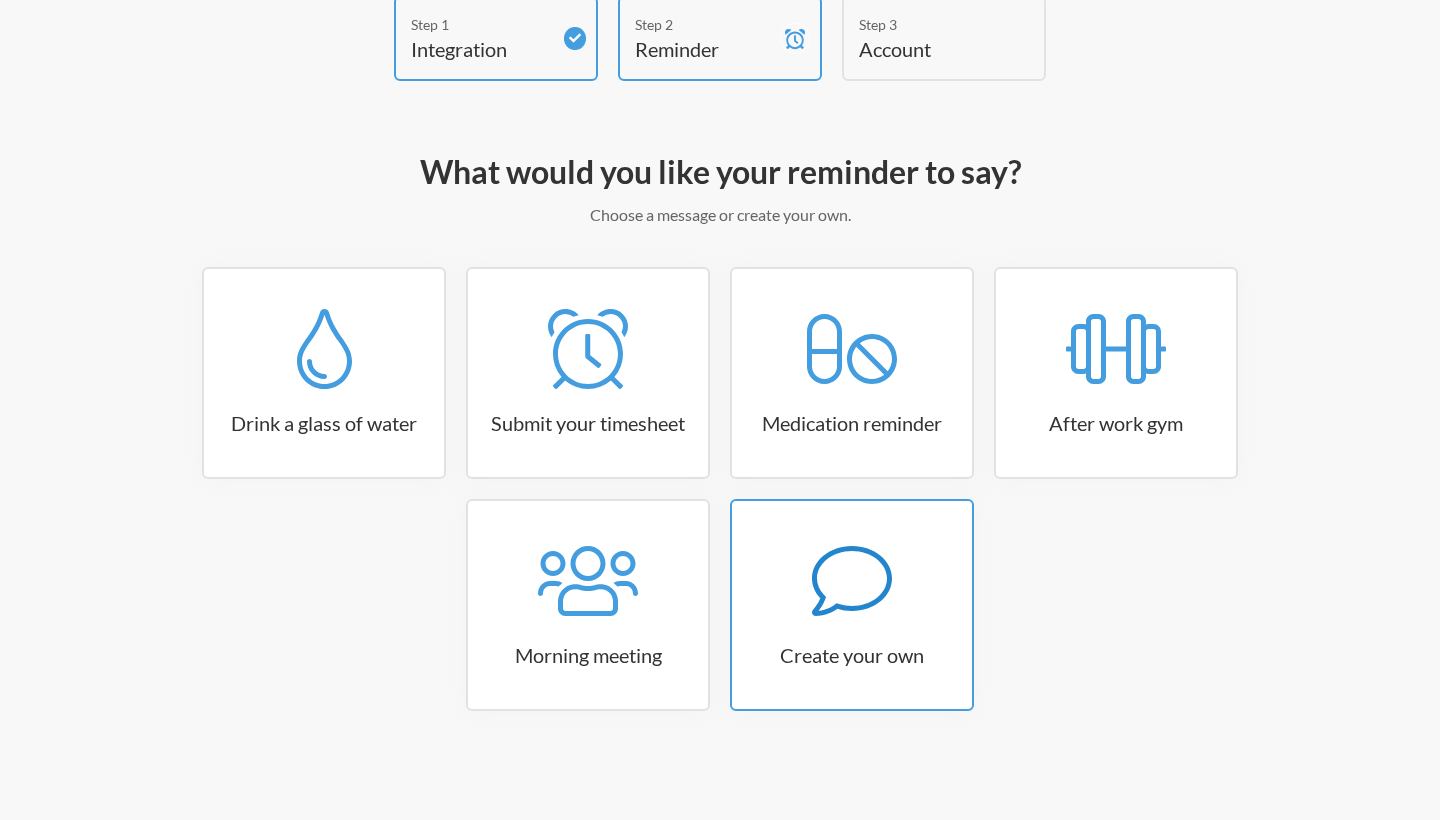 click on "Create your own" at bounding box center (852, 605) 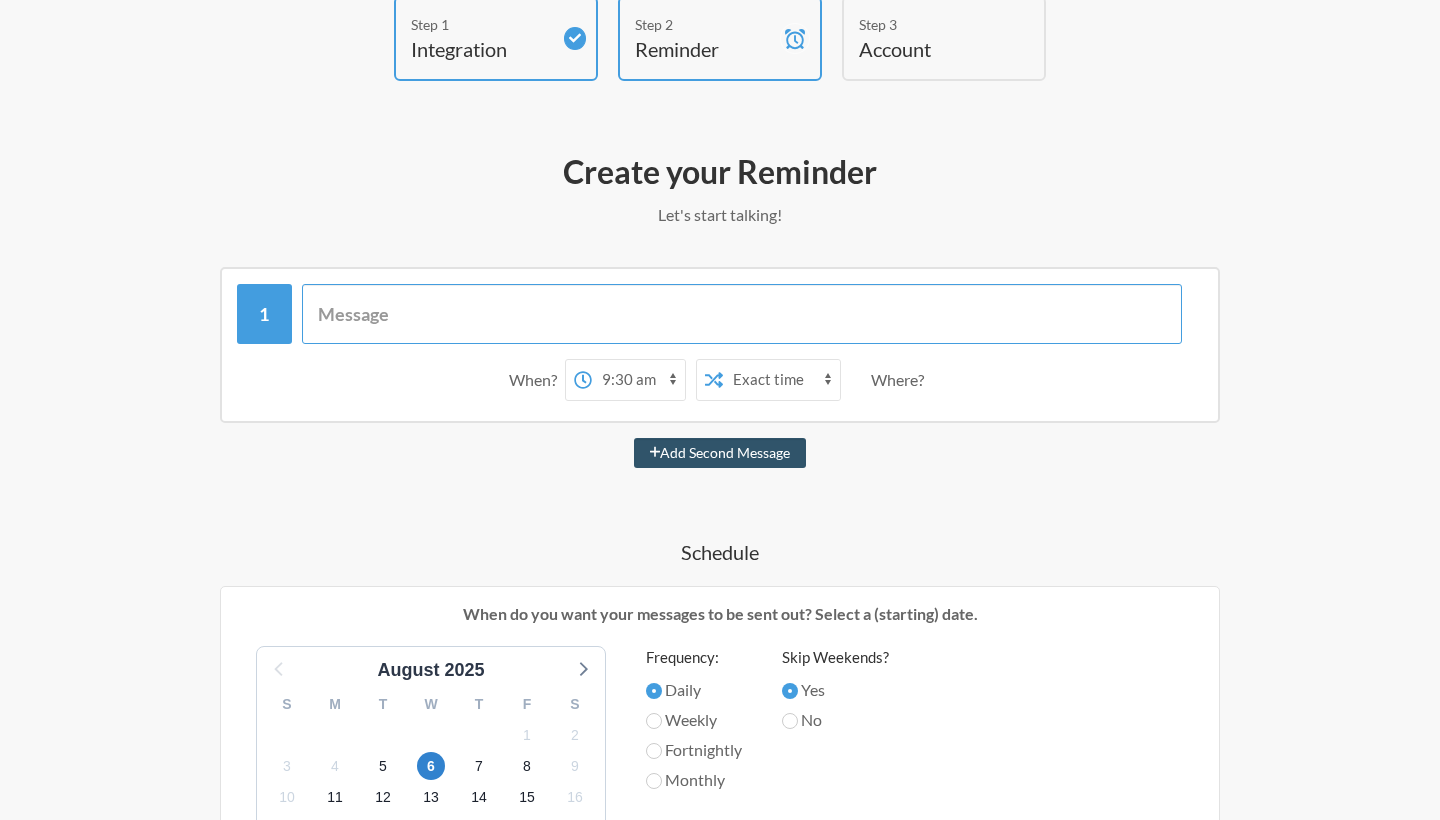 click at bounding box center (742, 314) 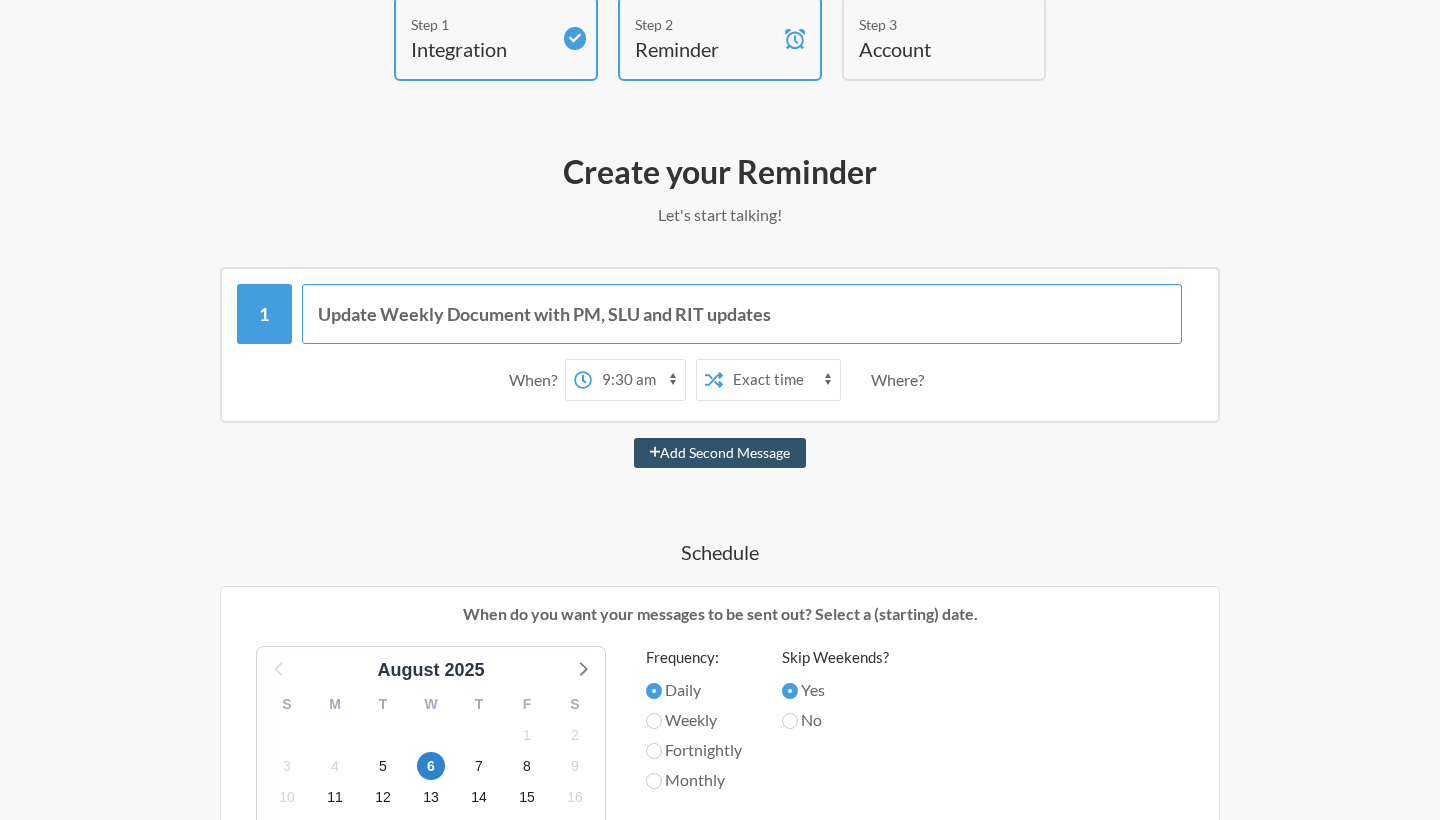 type on "Update Weekly Document with PM, SLU and RIT updates" 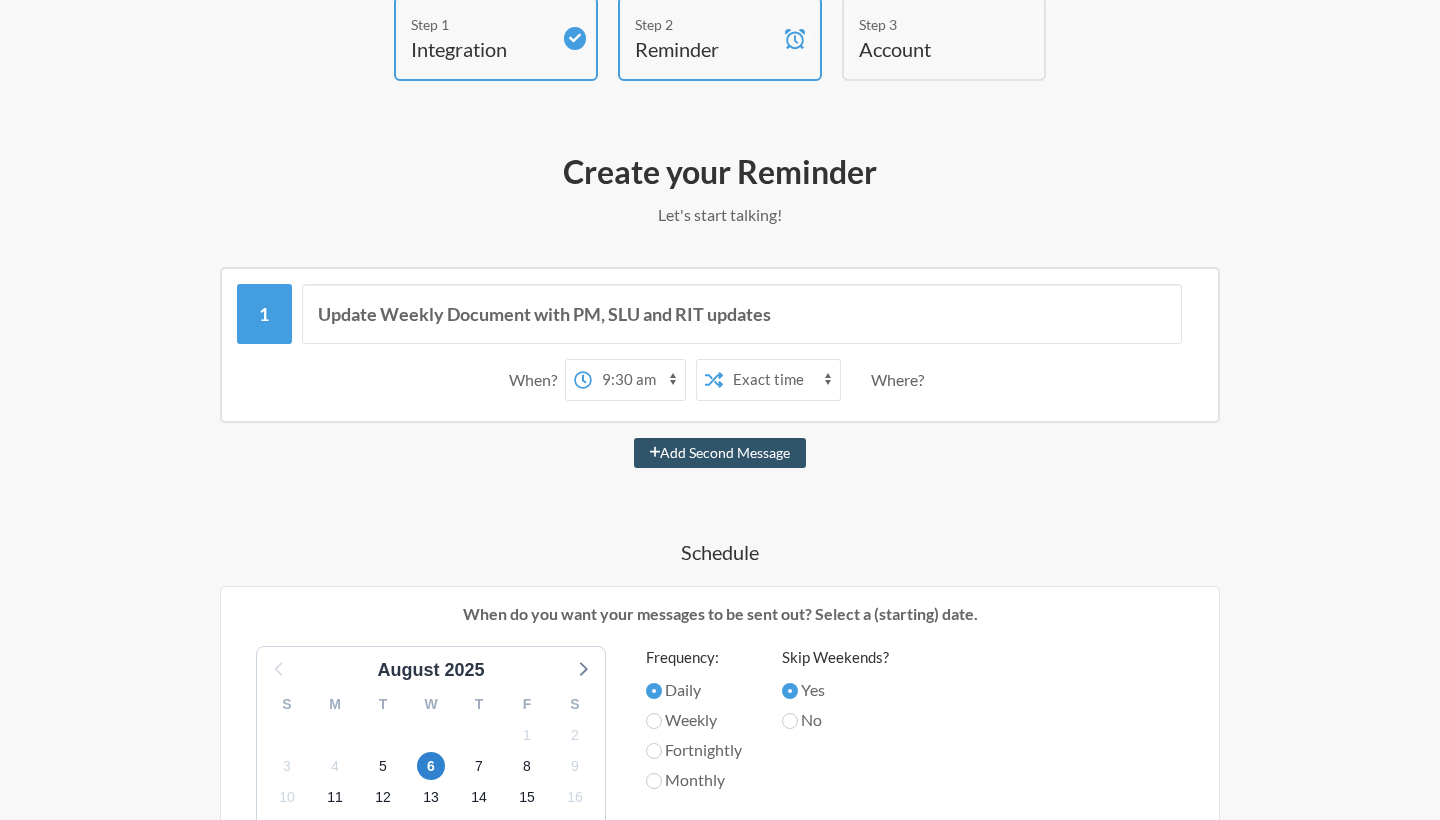 select on "12:00:00" 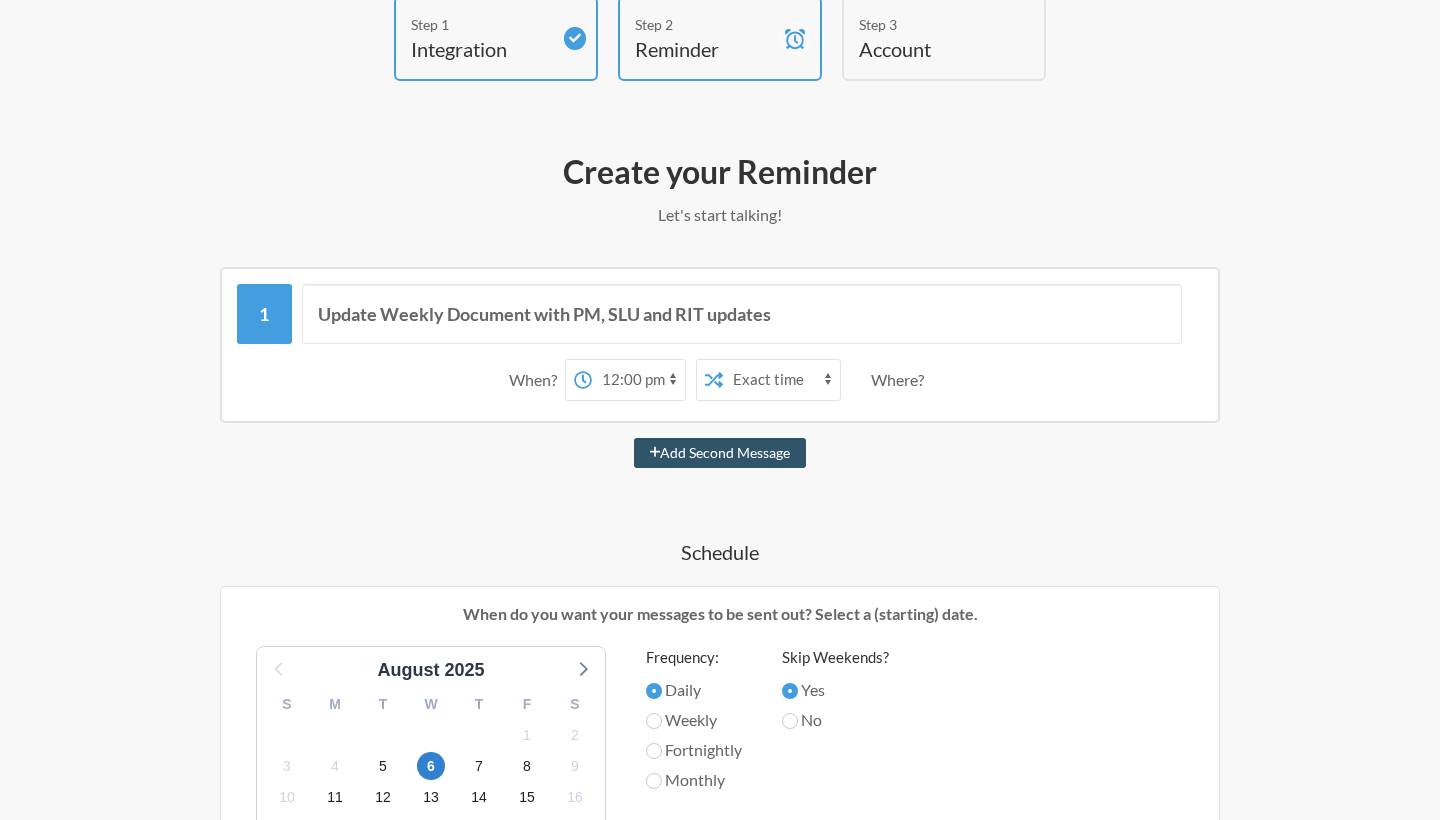 click on "Where?" at bounding box center (901, 380) 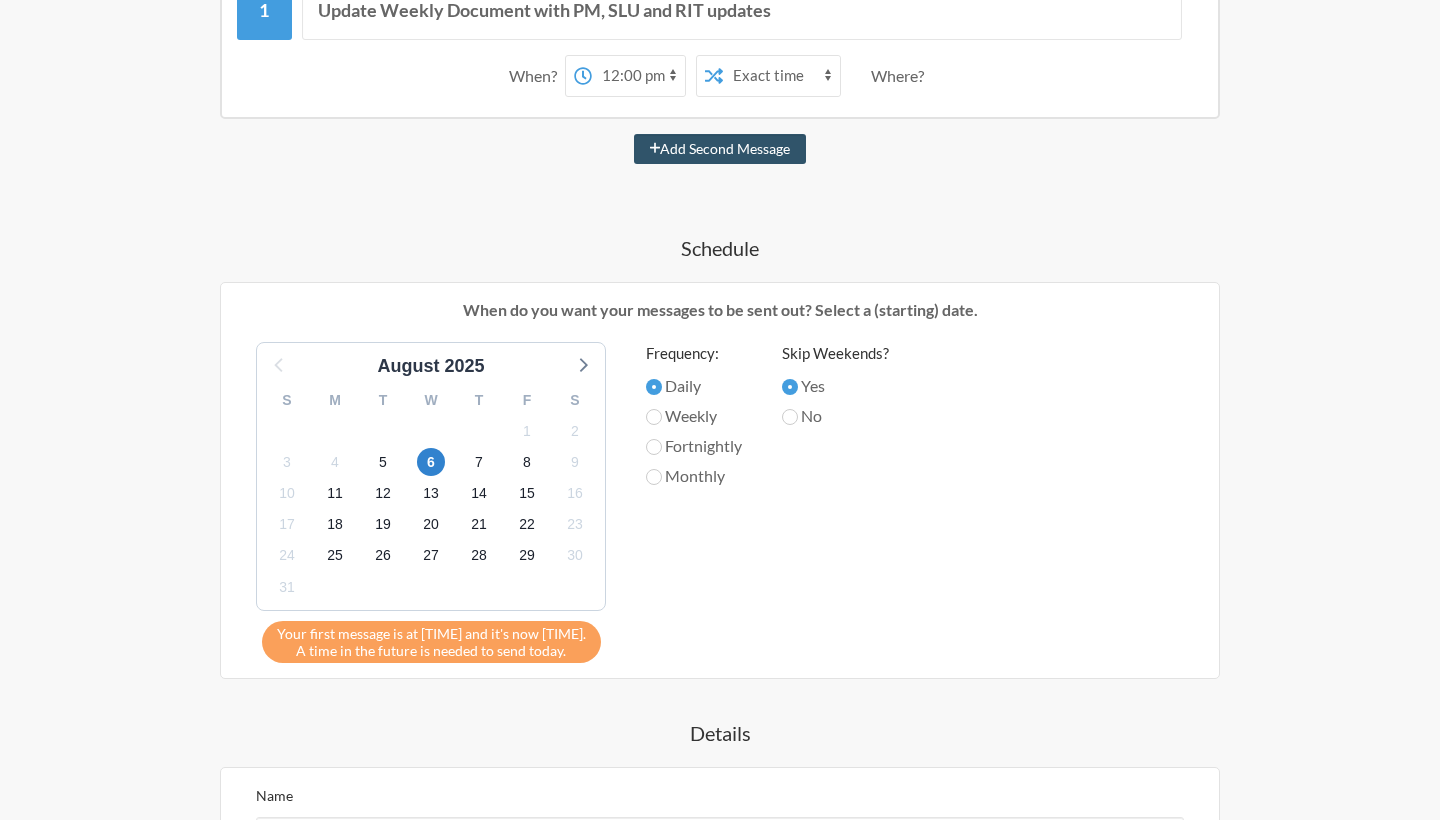 scroll, scrollTop: 420, scrollLeft: 0, axis: vertical 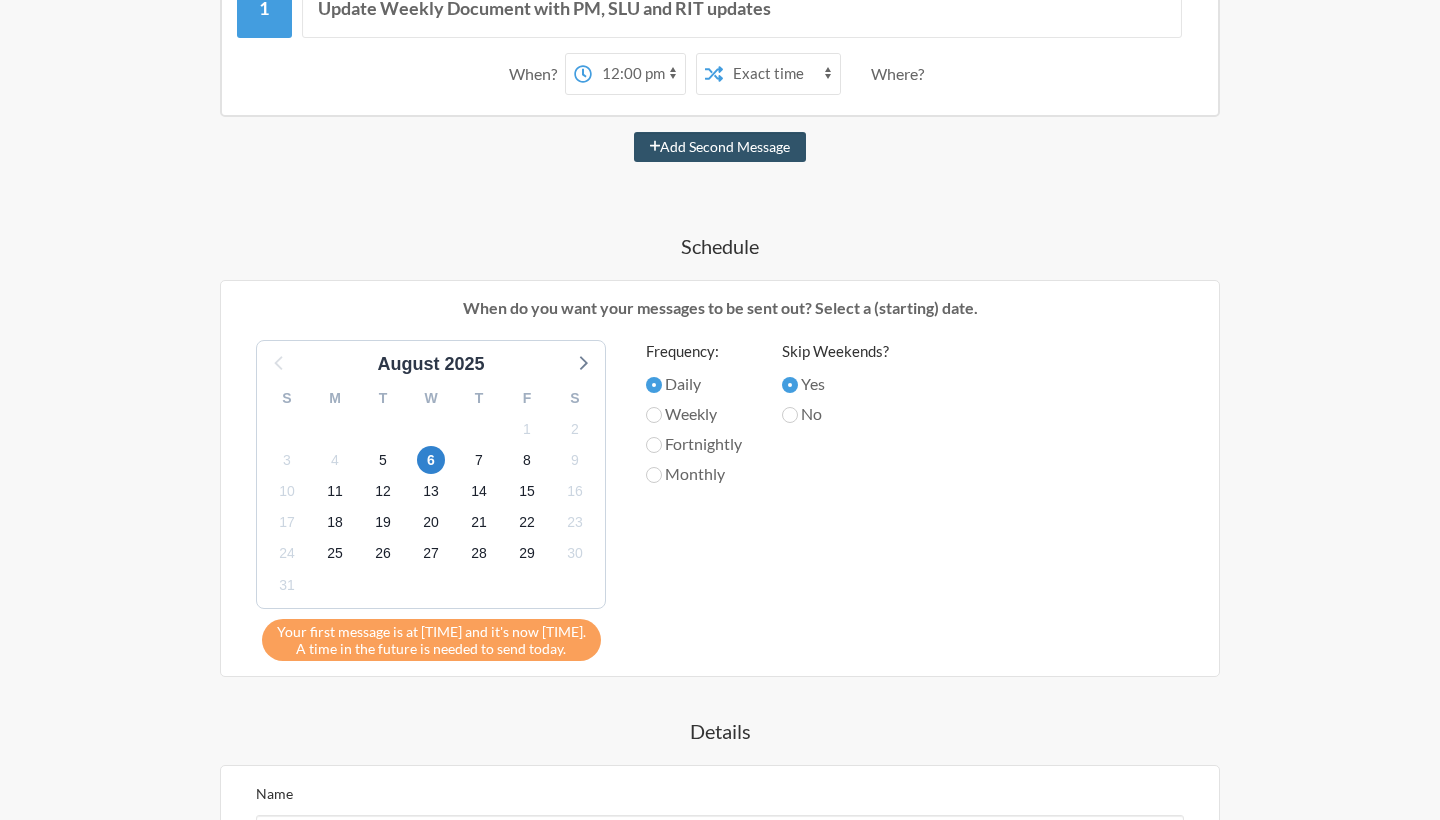 click on "Weekly" at bounding box center [694, 414] 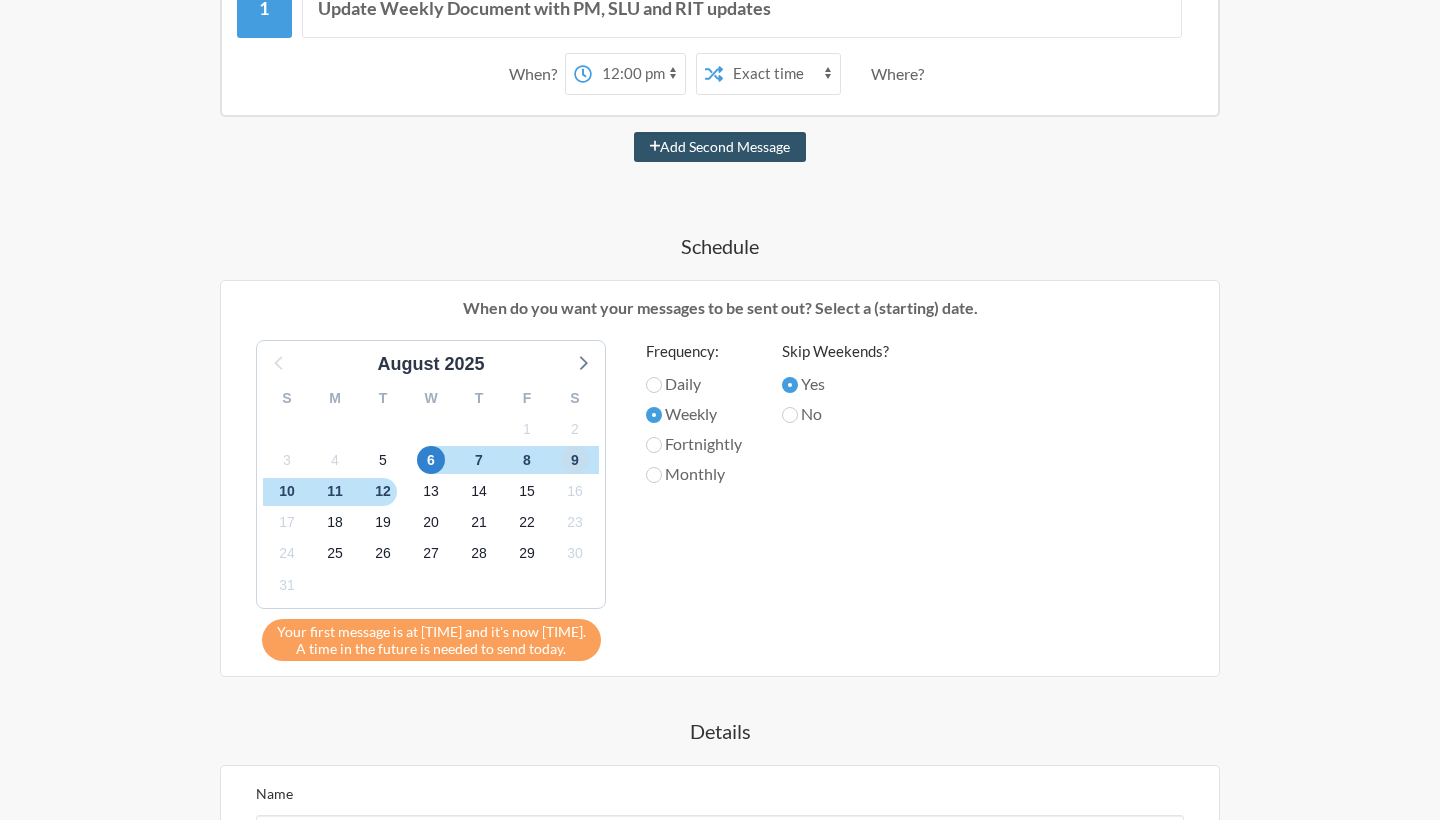click on "9" at bounding box center [575, 460] 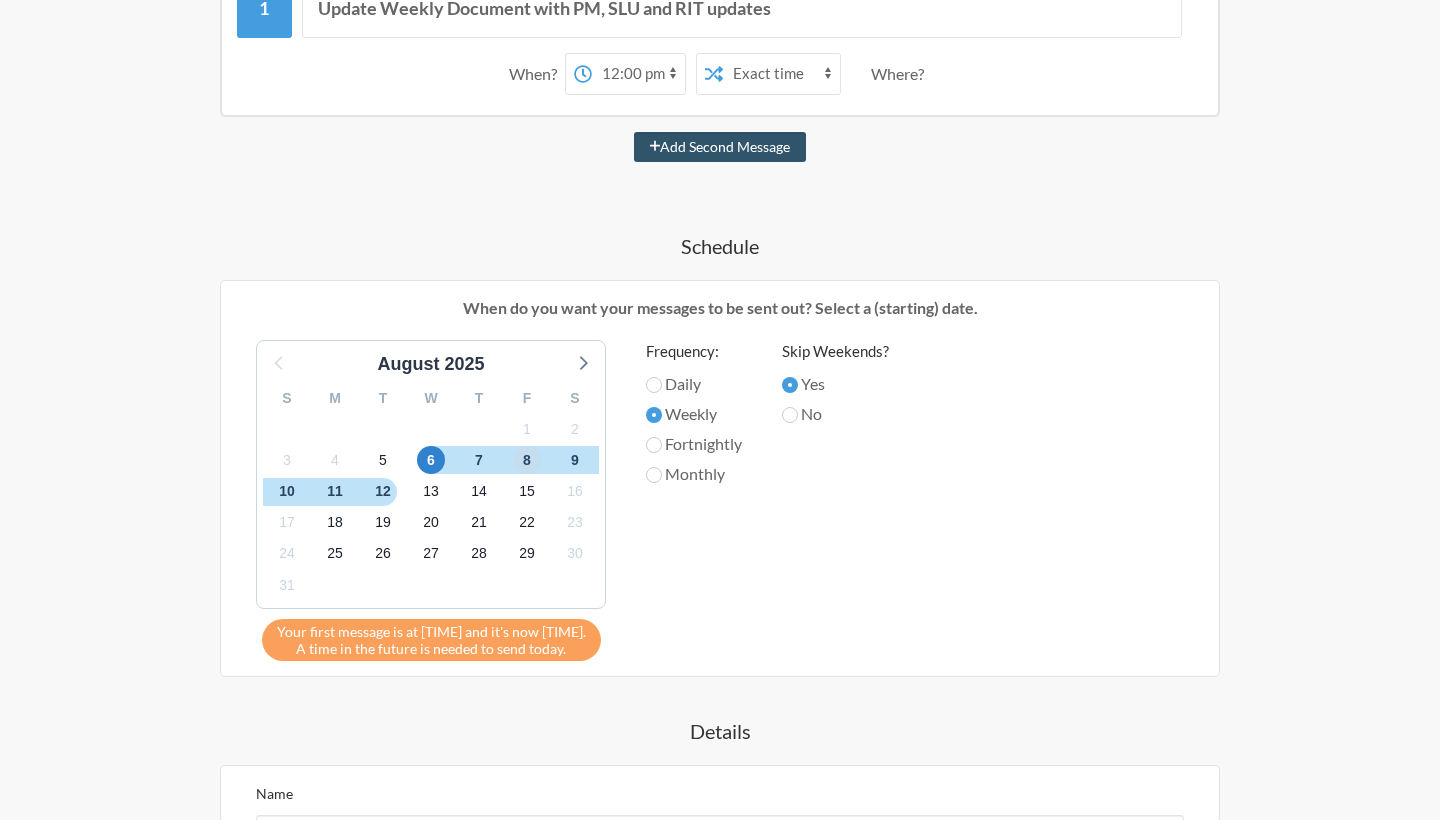click on "8" at bounding box center [527, 460] 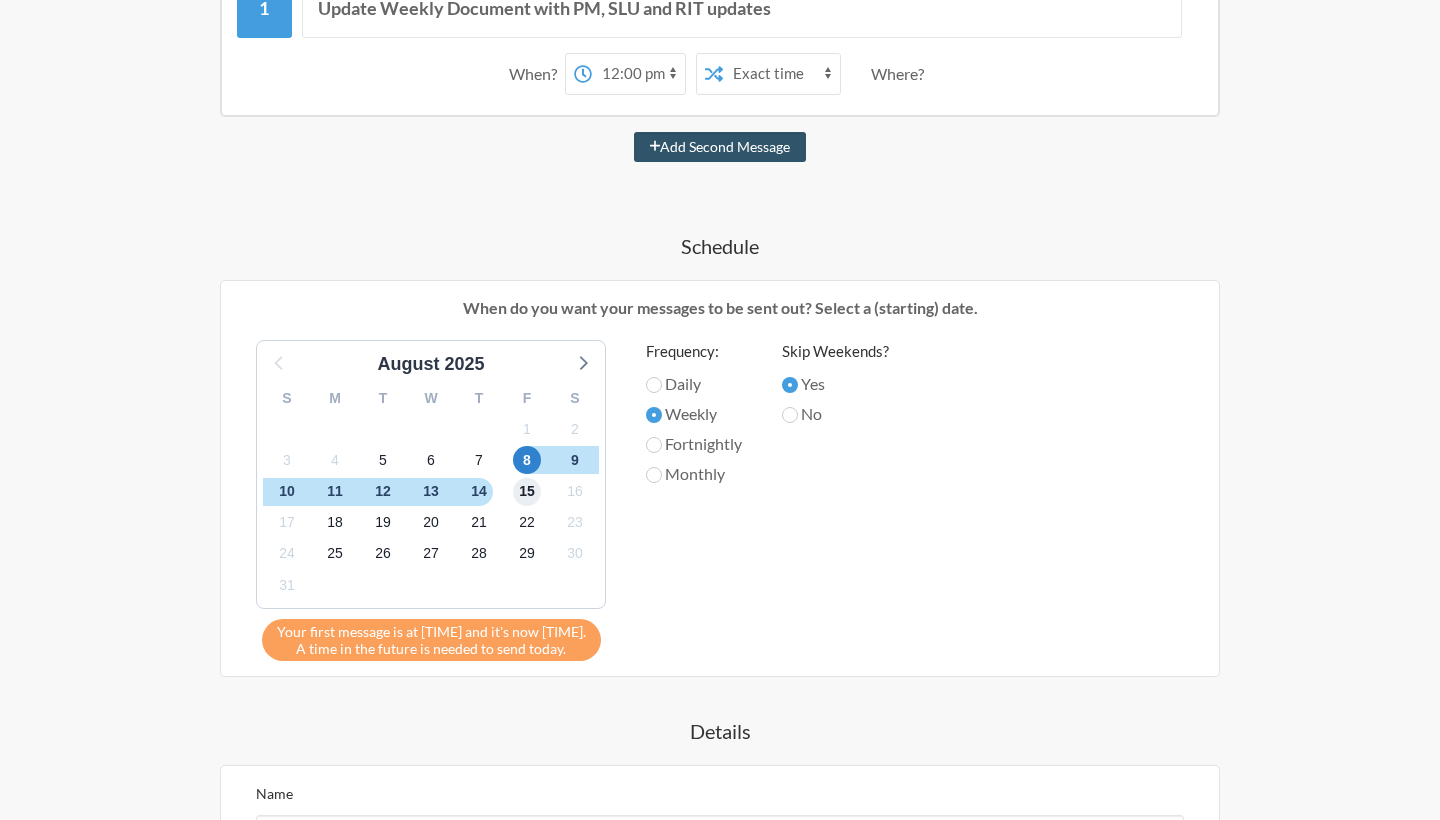 click on "15" at bounding box center (527, 492) 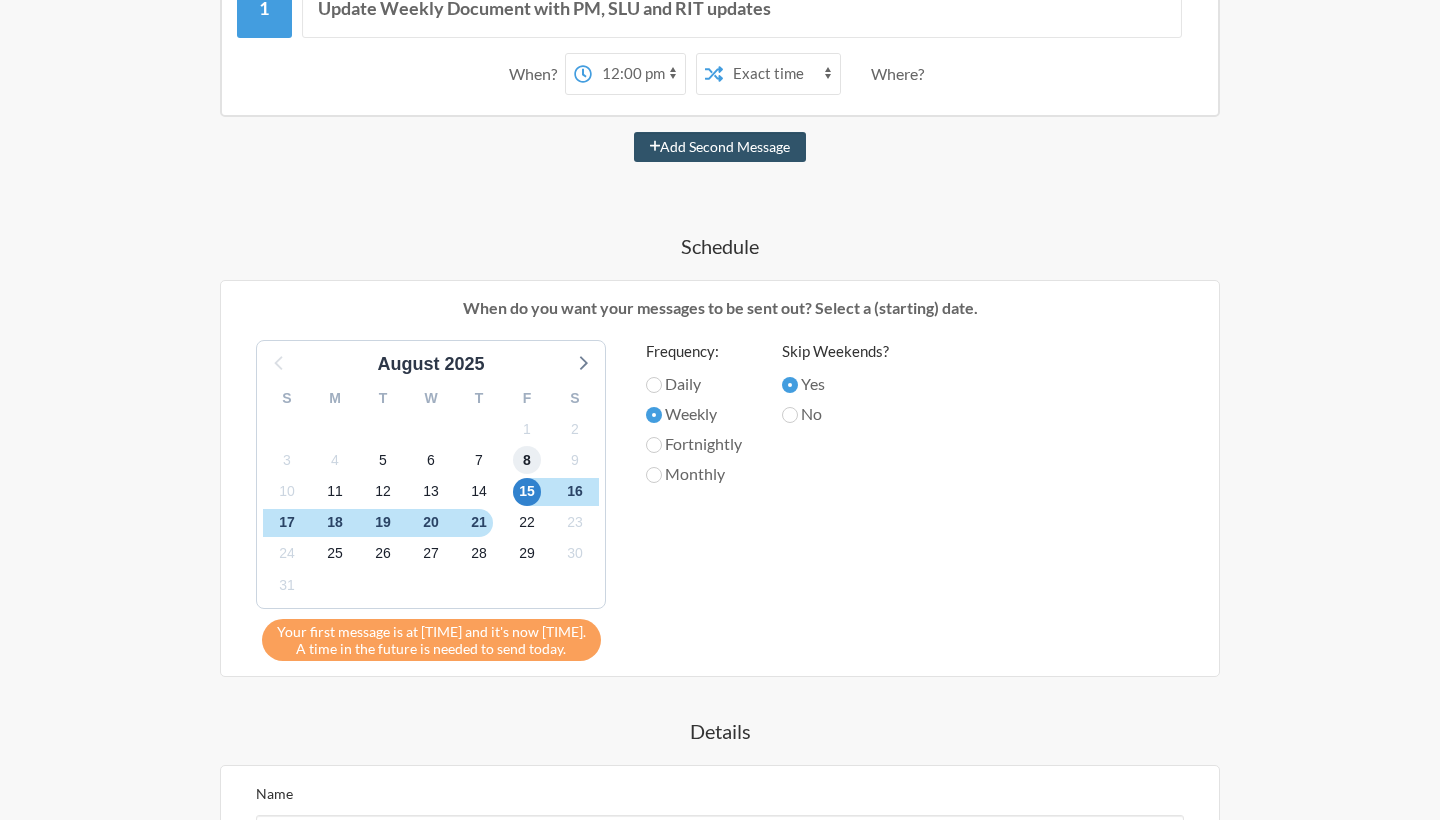 click on "8" at bounding box center (527, 460) 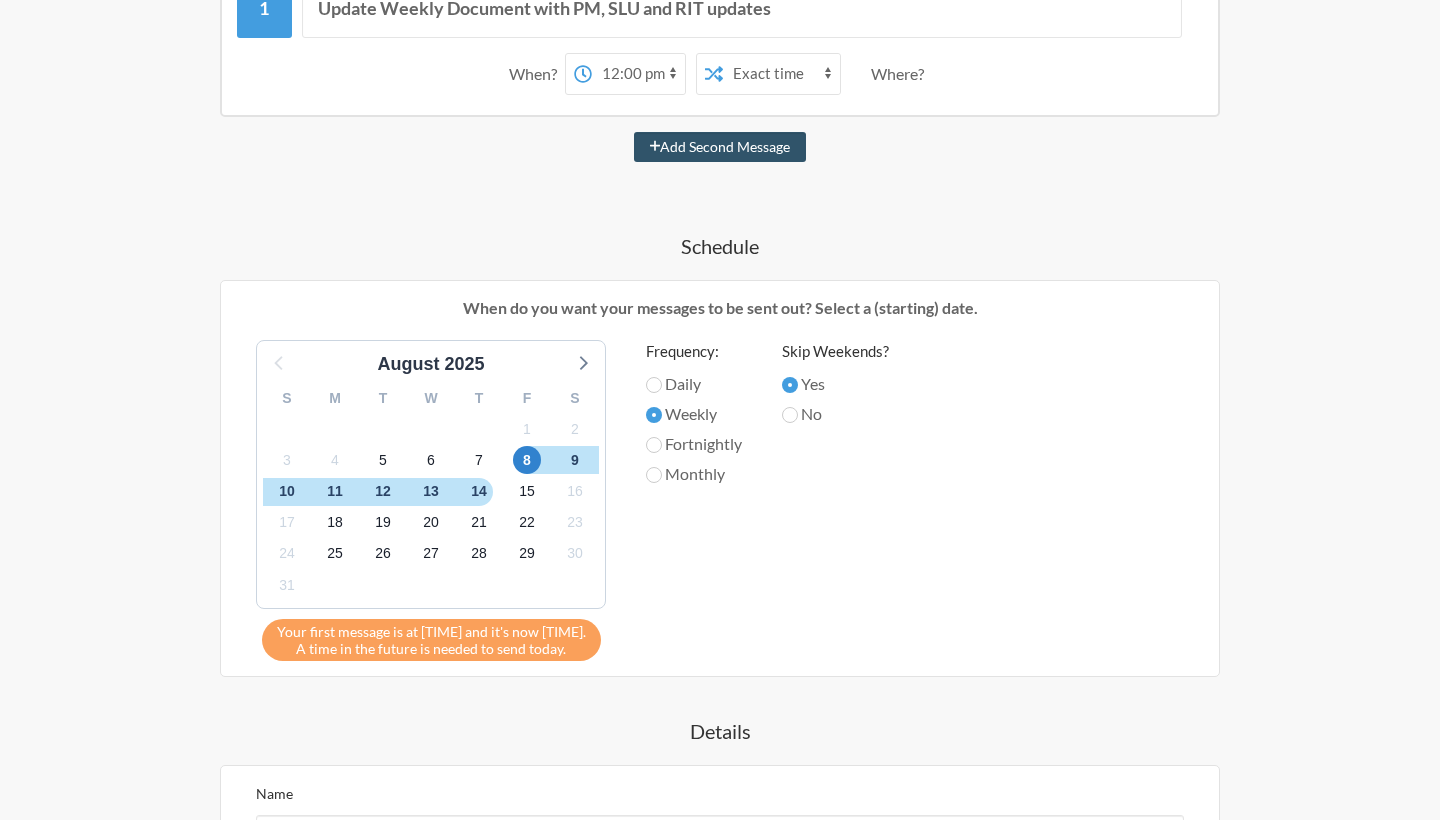 click on "Daily" at bounding box center [694, 384] 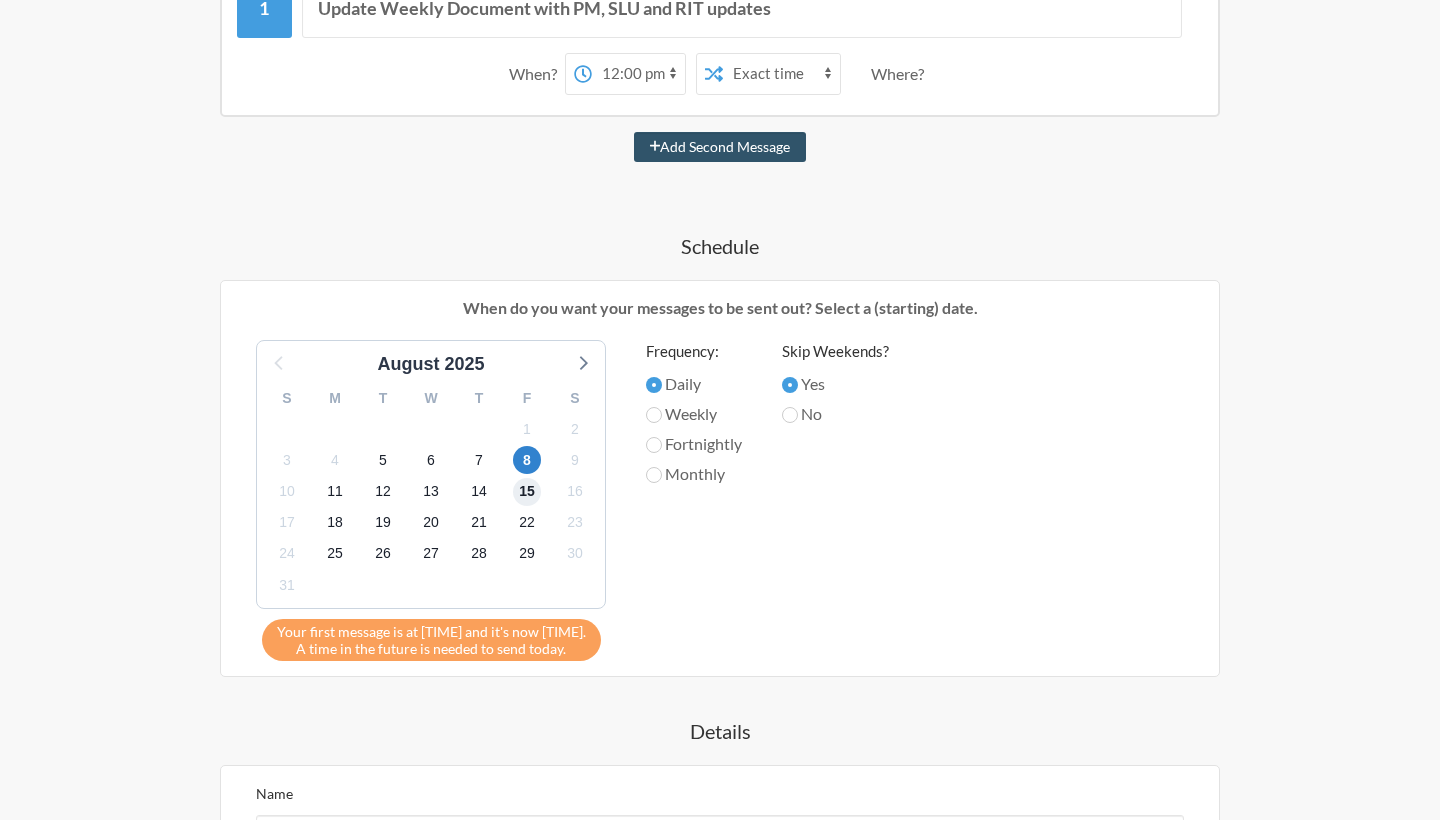 click on "15" at bounding box center (527, 492) 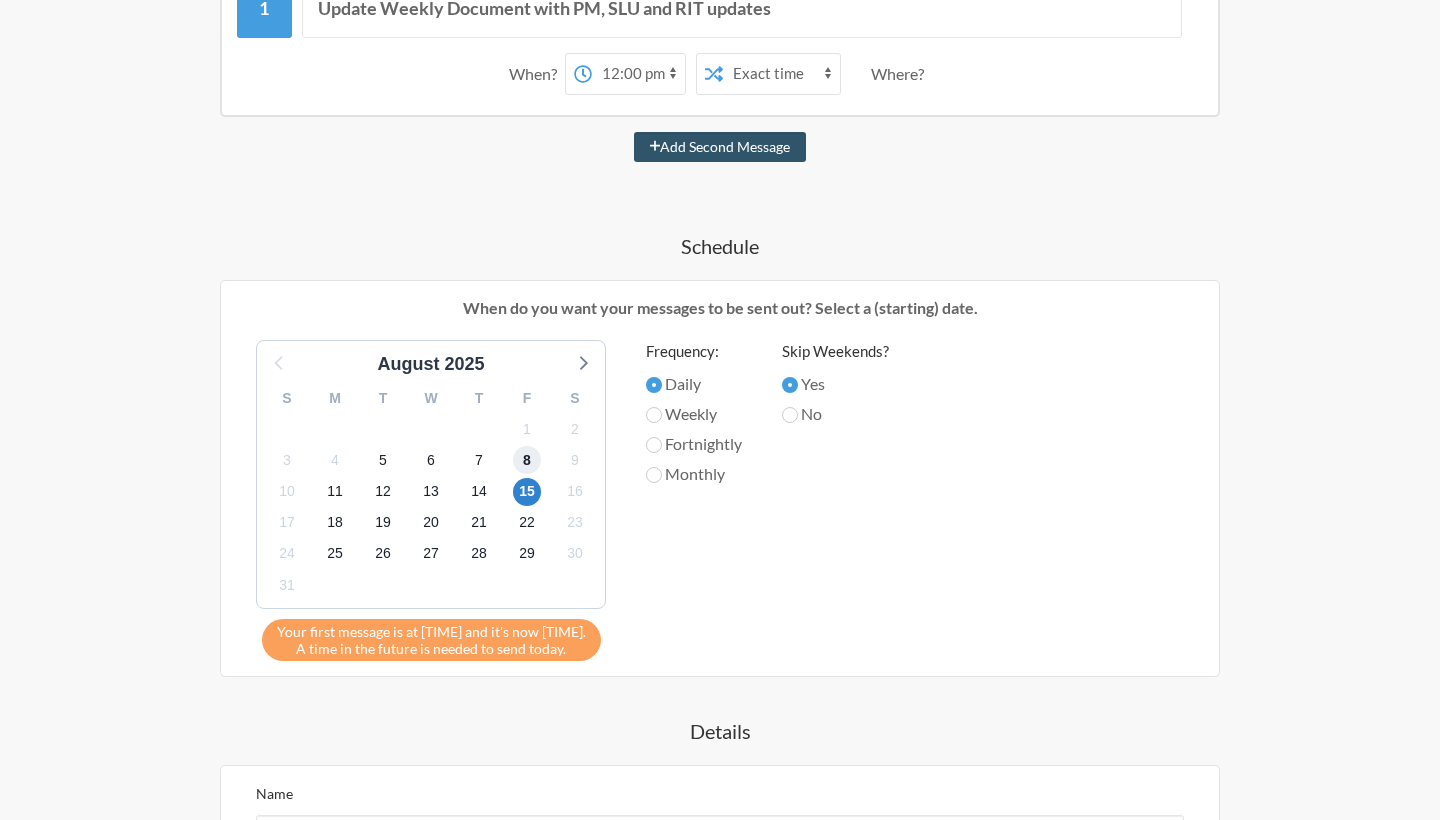 click on "8" at bounding box center (527, 460) 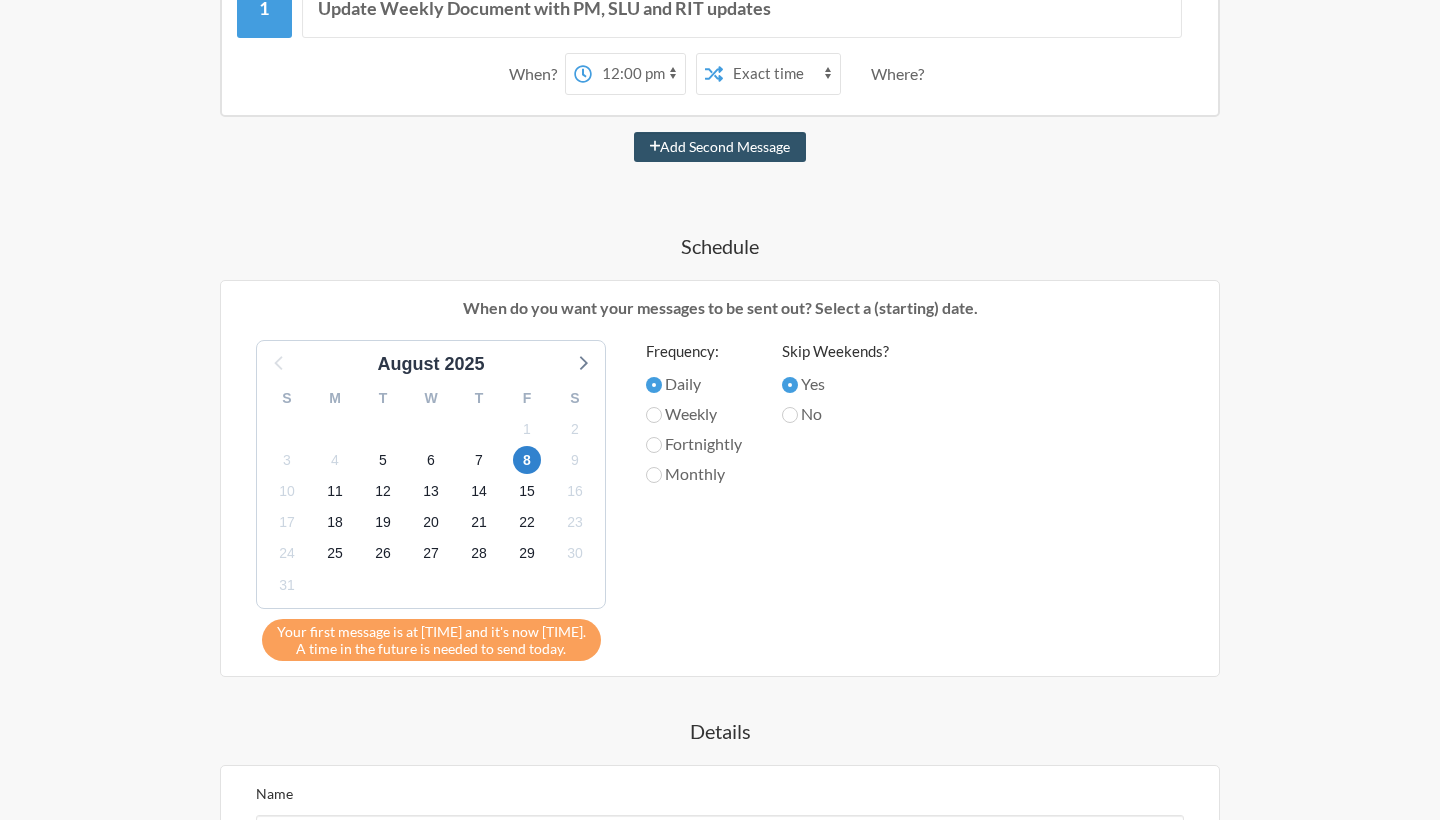 click on "Weekly" at bounding box center (694, 414) 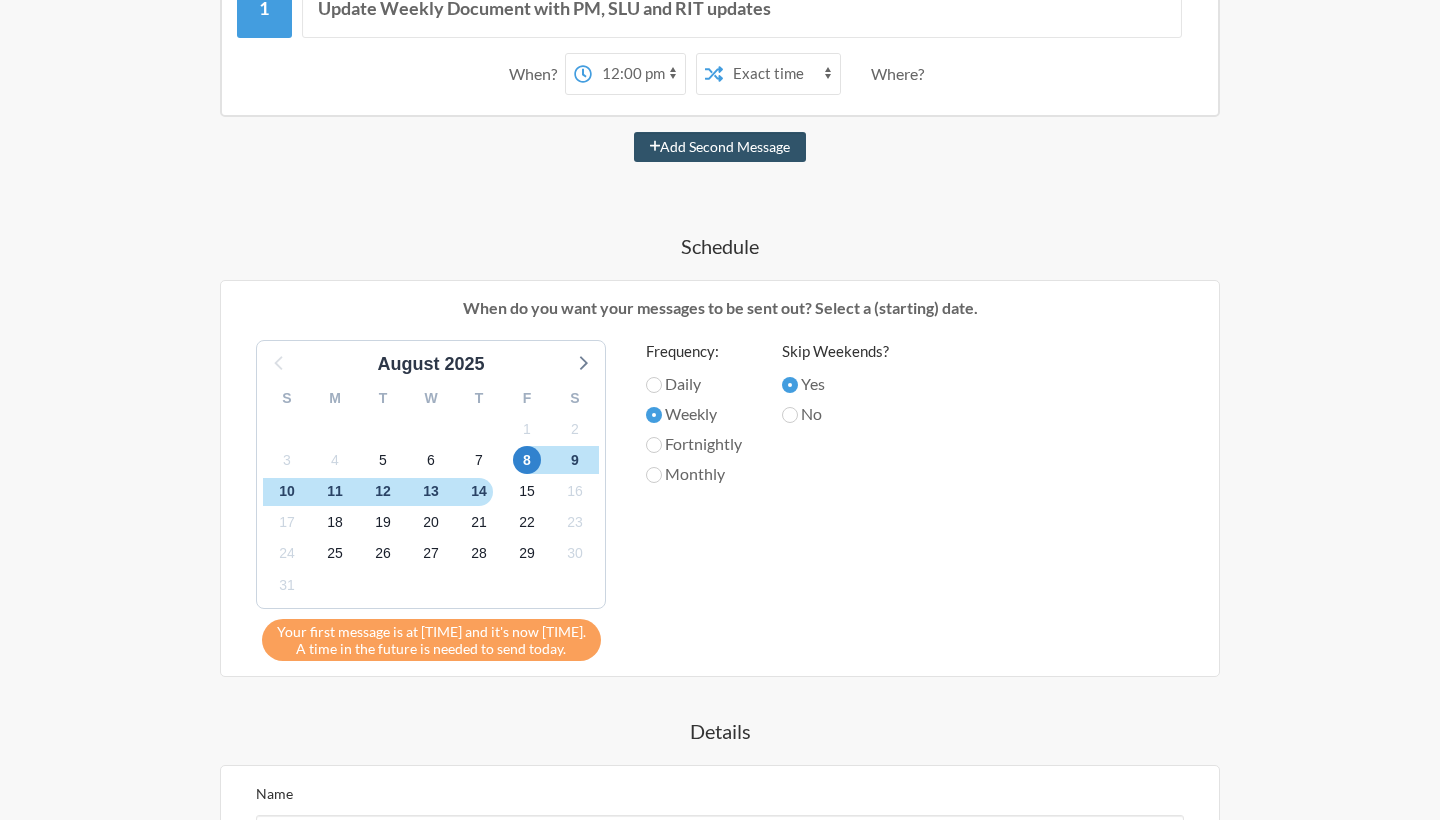 click on "Fortnightly" at bounding box center [694, 444] 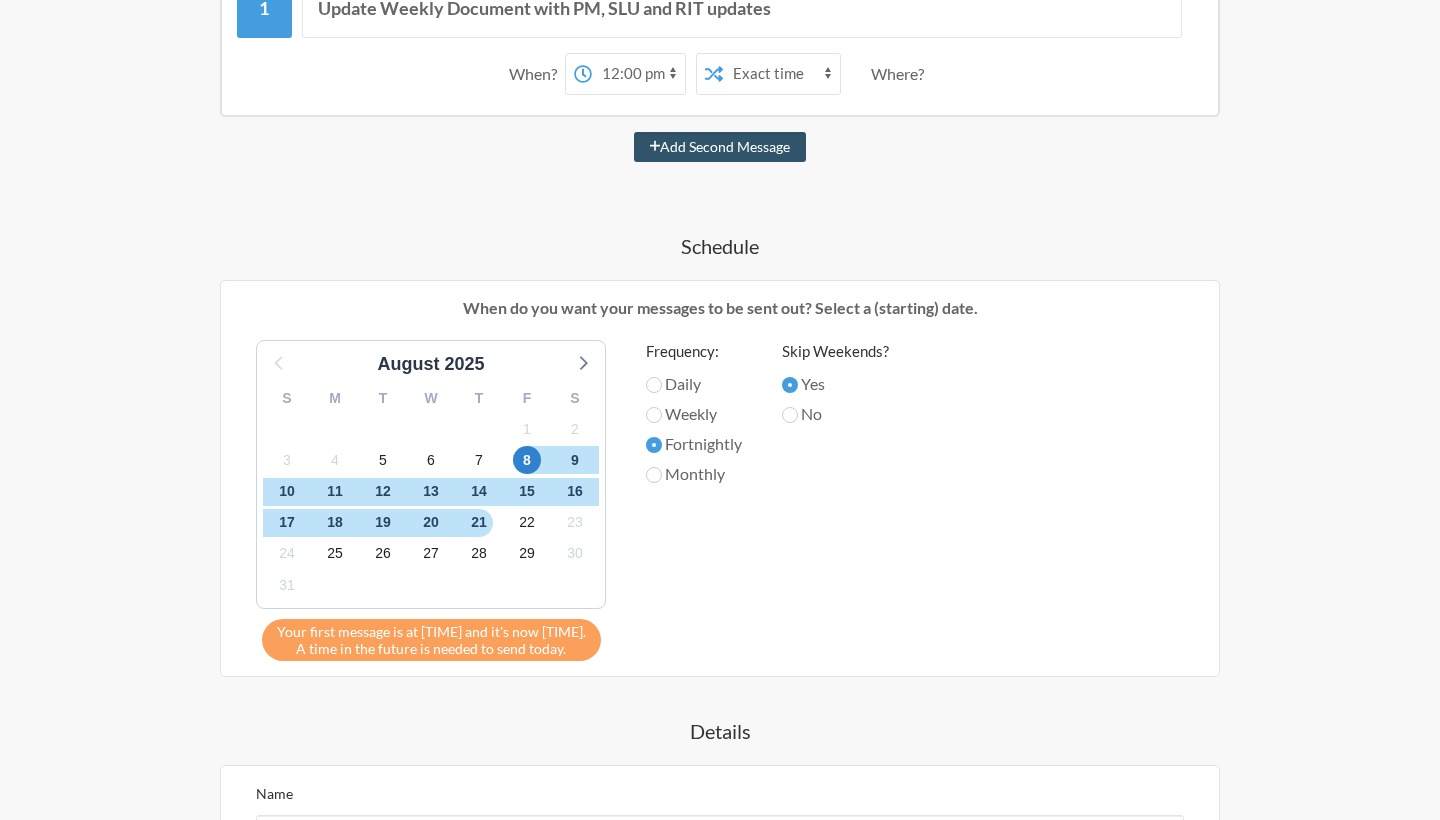 click on "Monthly" at bounding box center (694, 474) 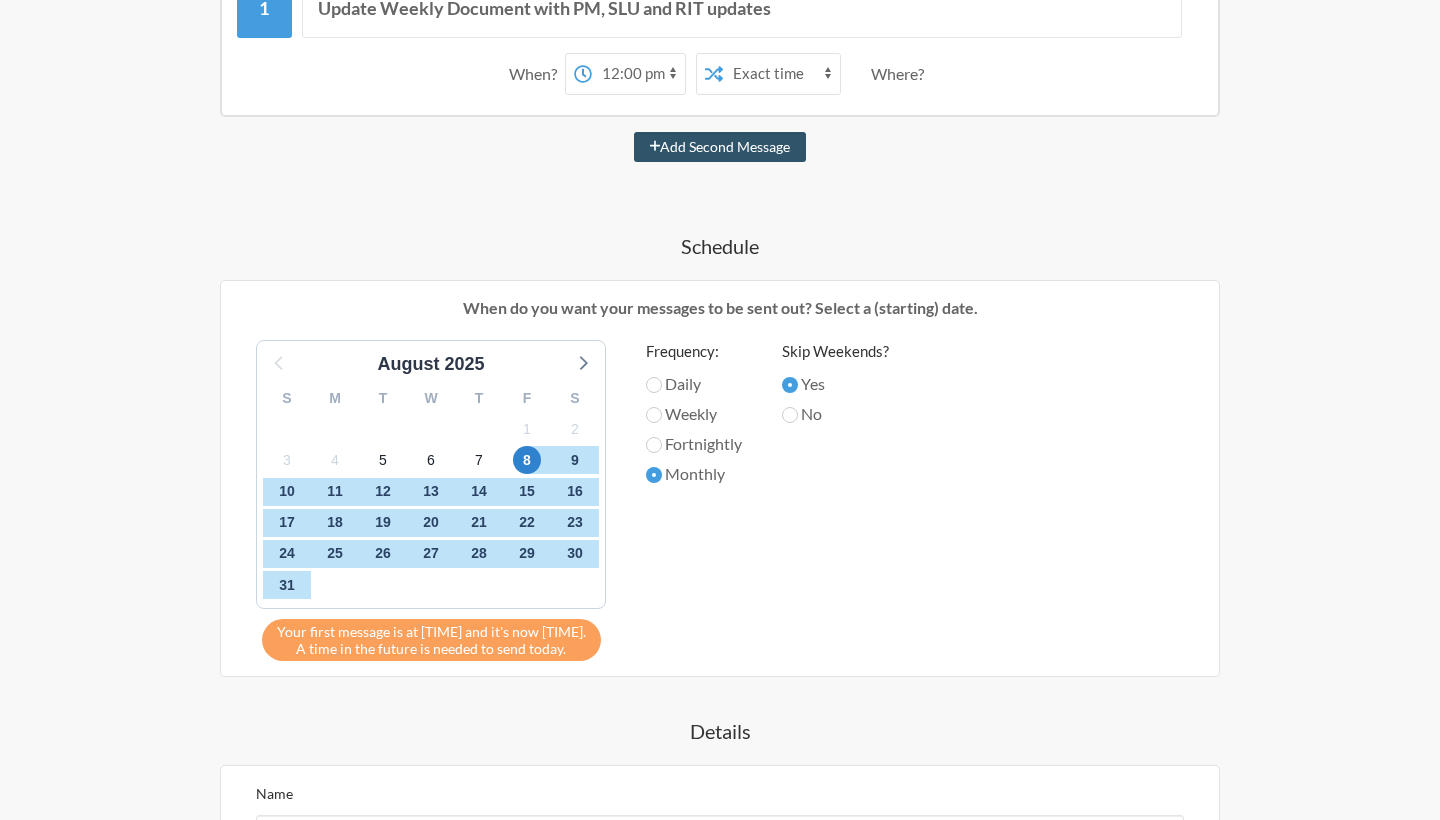 click on "Daily" at bounding box center [694, 384] 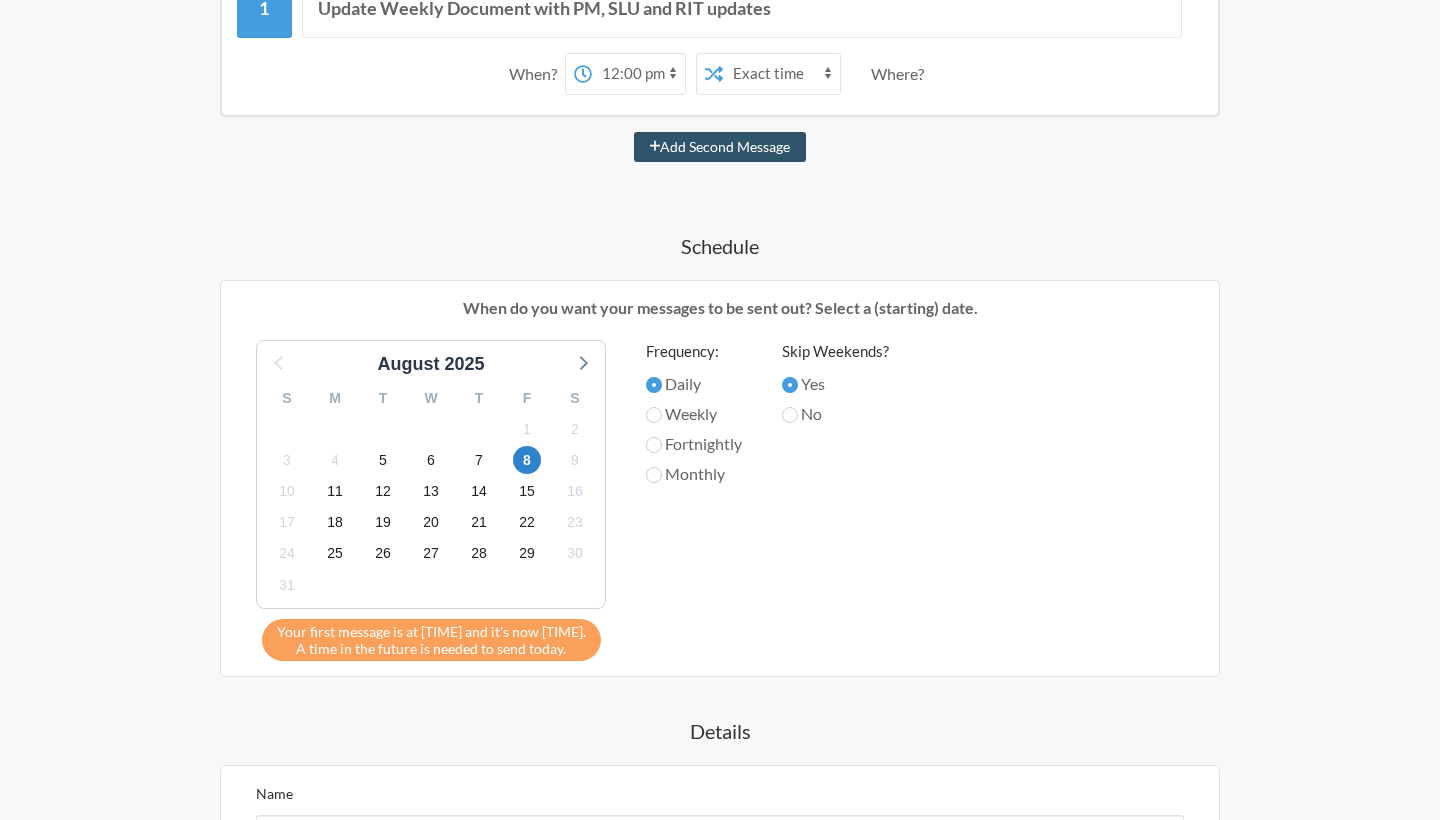 click on "Weekly" at bounding box center [694, 414] 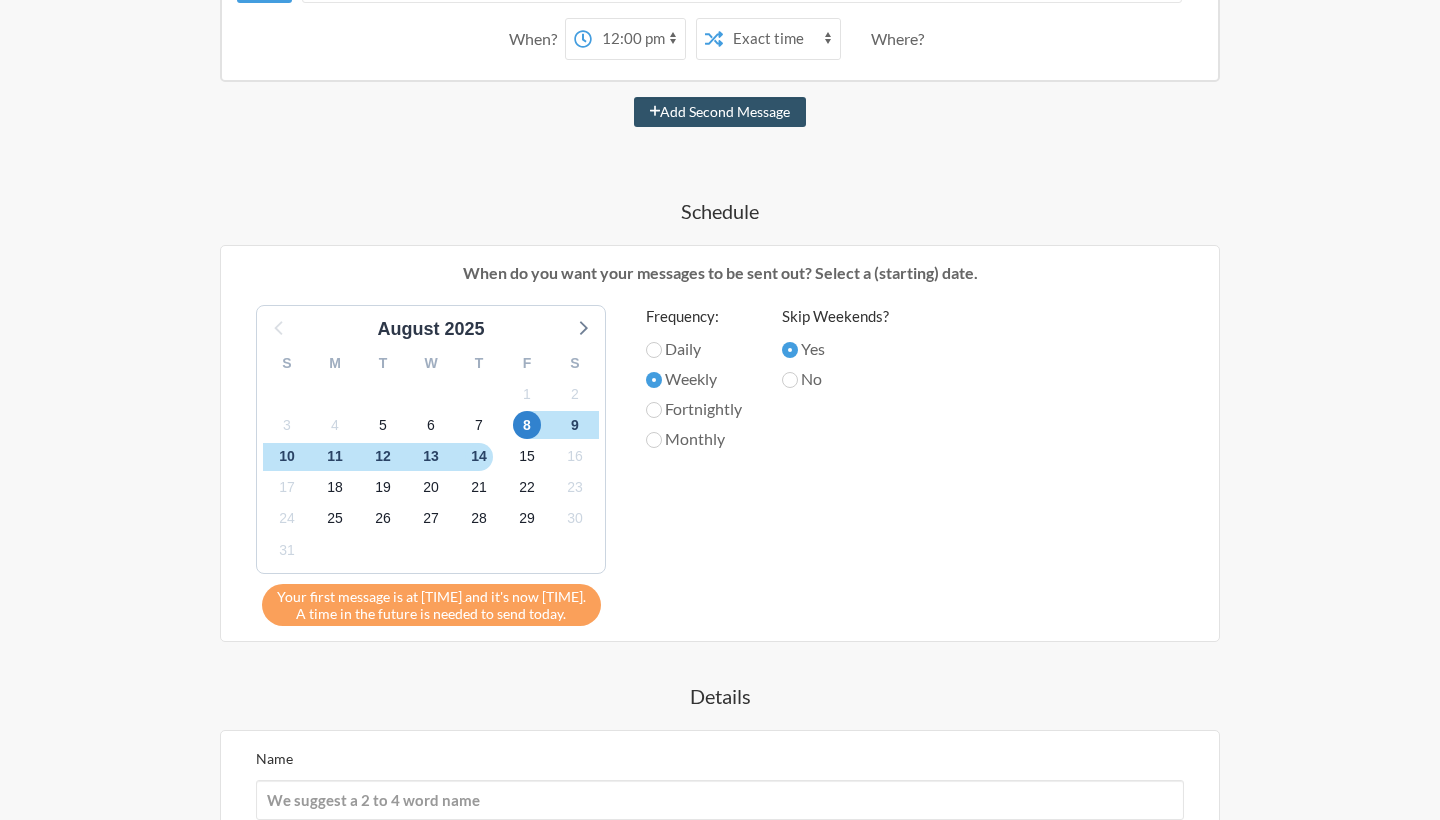 scroll, scrollTop: 457, scrollLeft: 0, axis: vertical 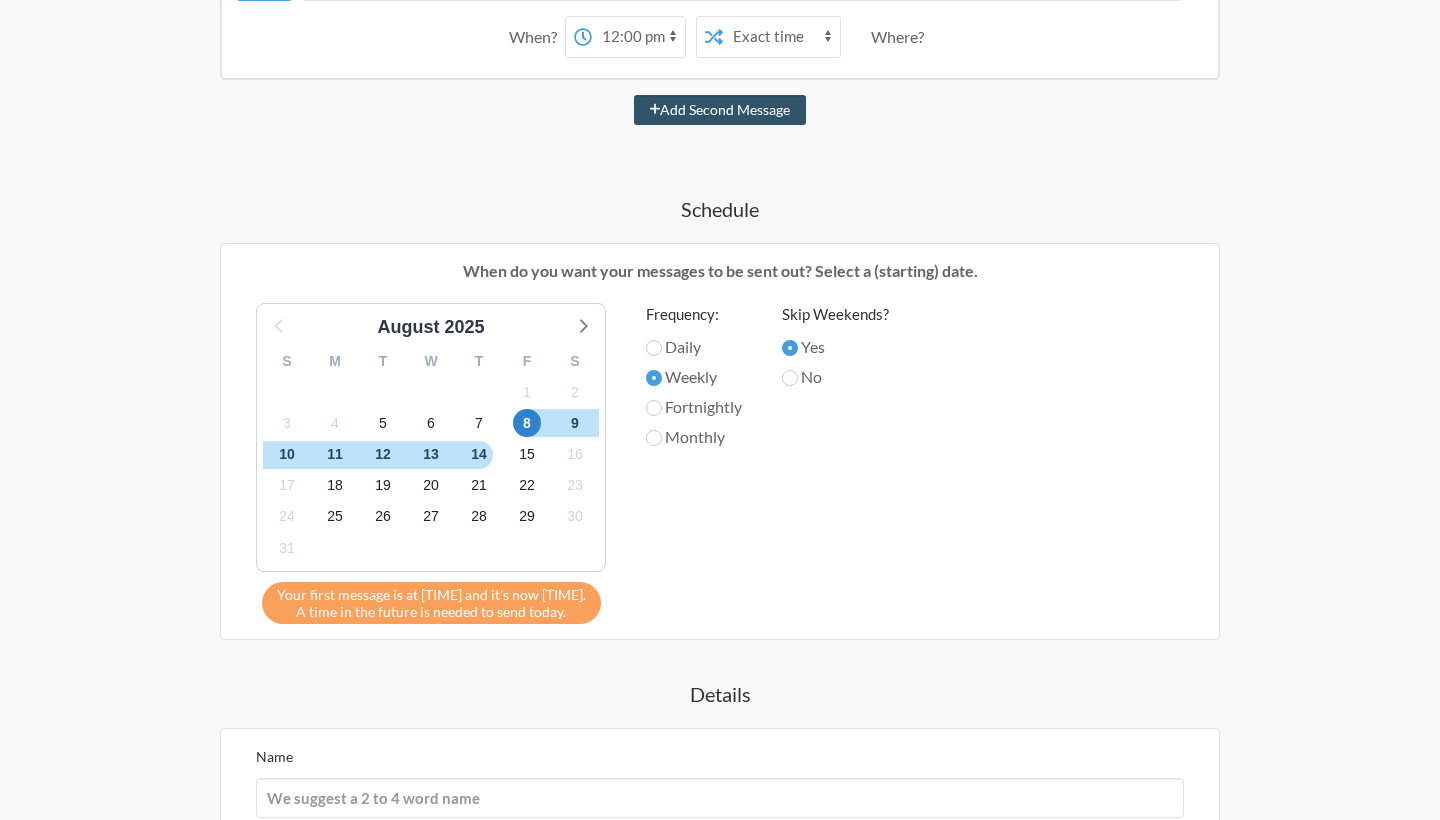 click on "No" at bounding box center [835, 377] 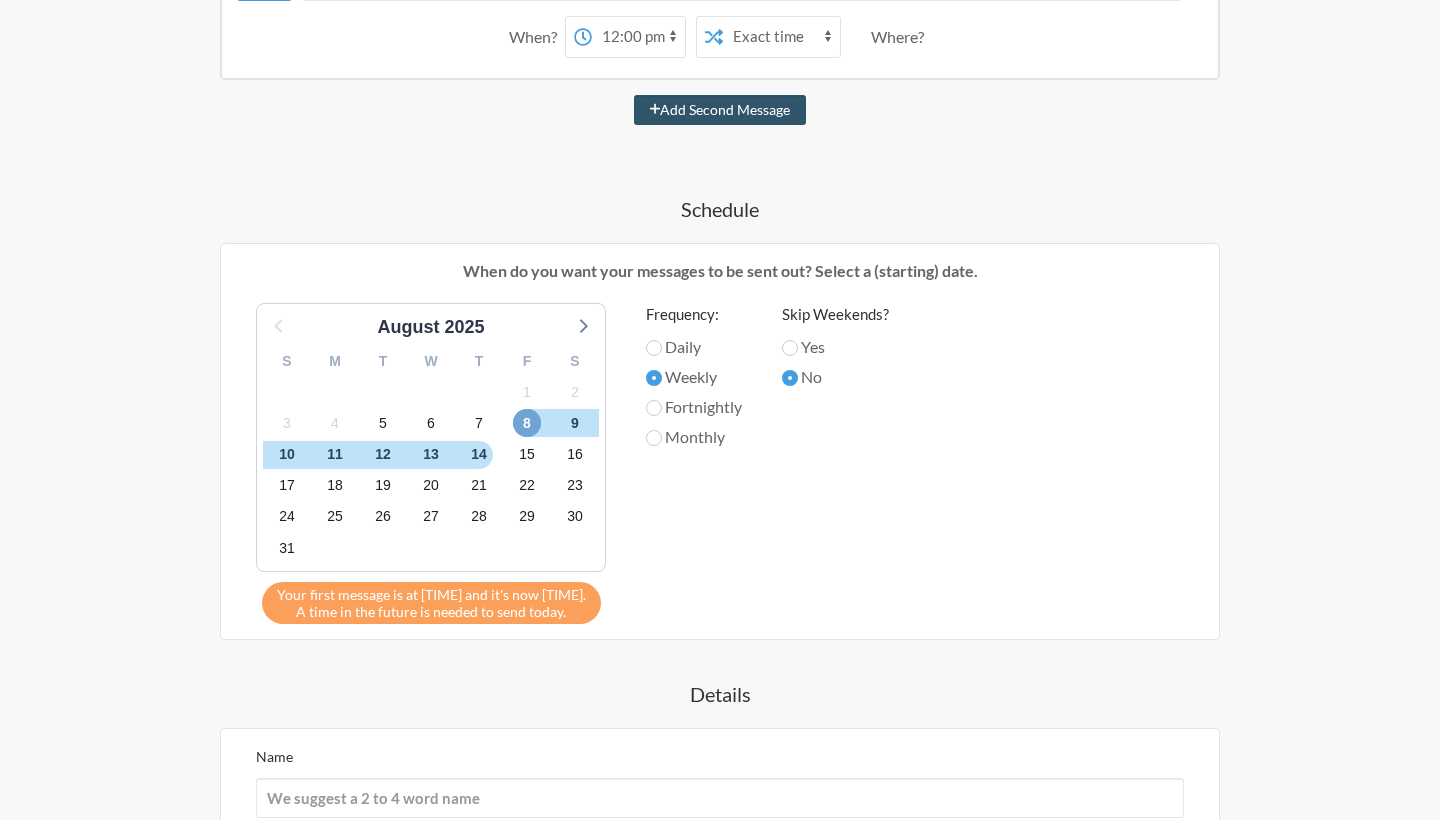 click on "8" at bounding box center (527, 423) 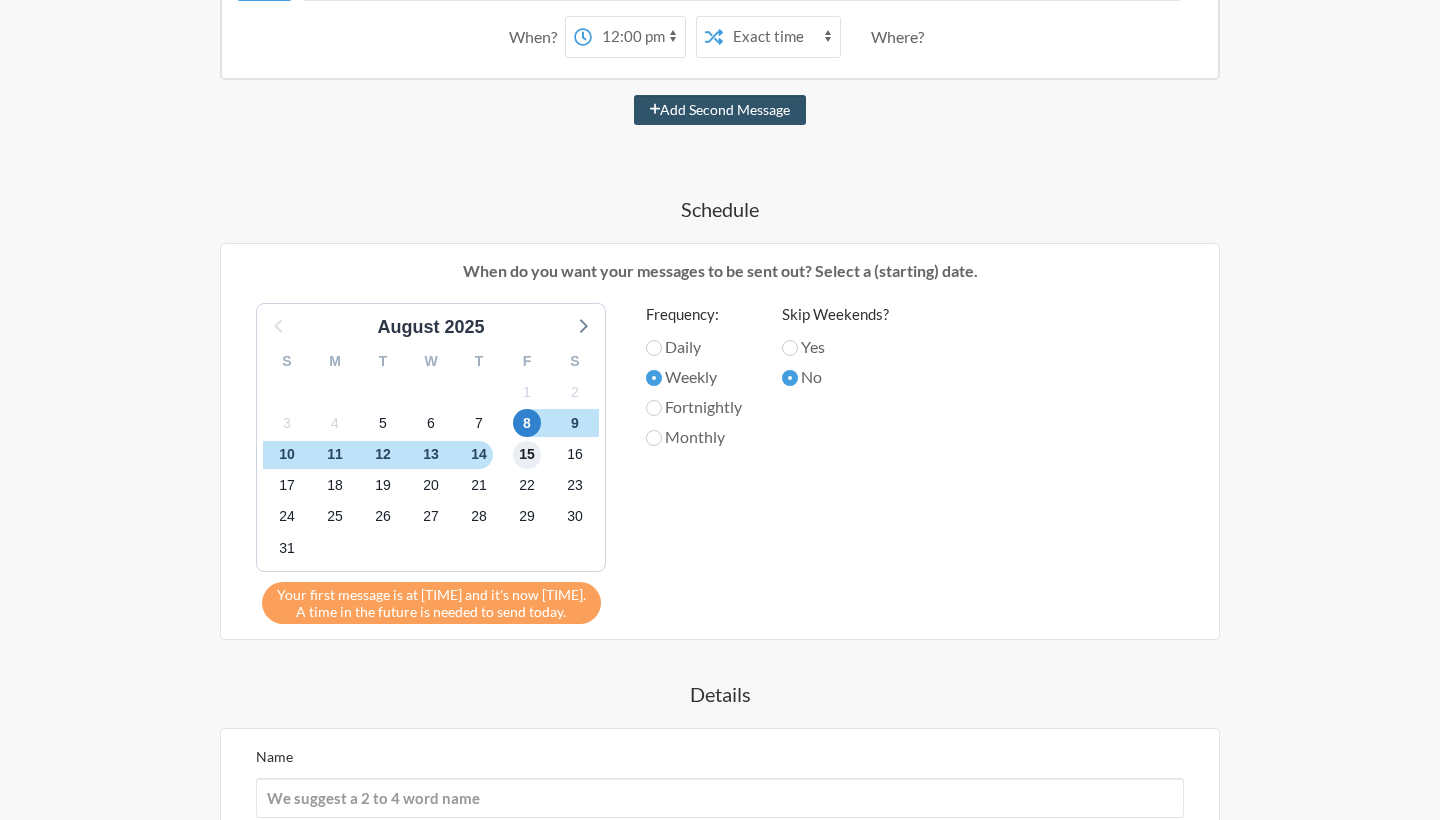 click on "15" at bounding box center (527, 455) 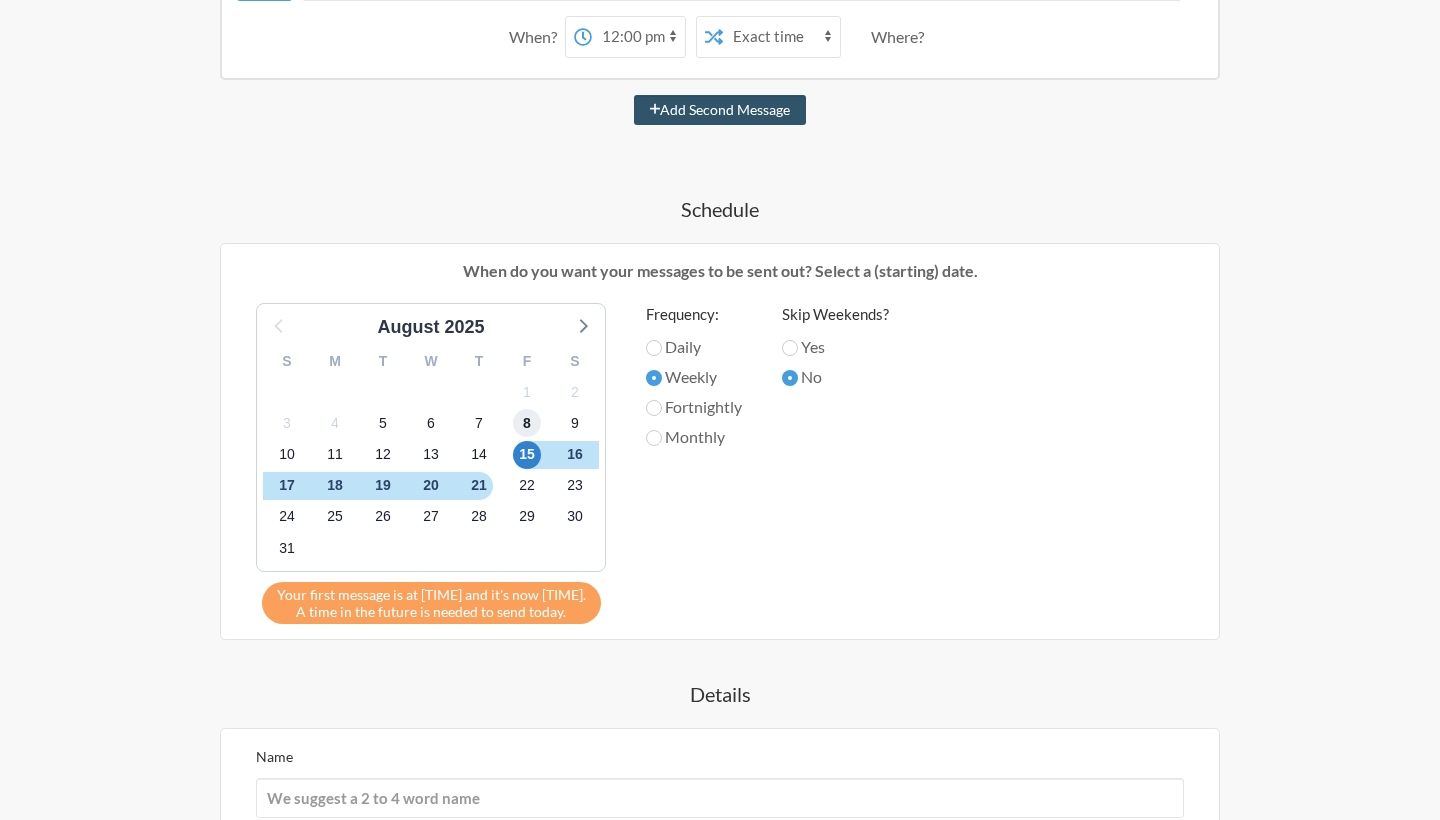 click on "8" at bounding box center [527, 423] 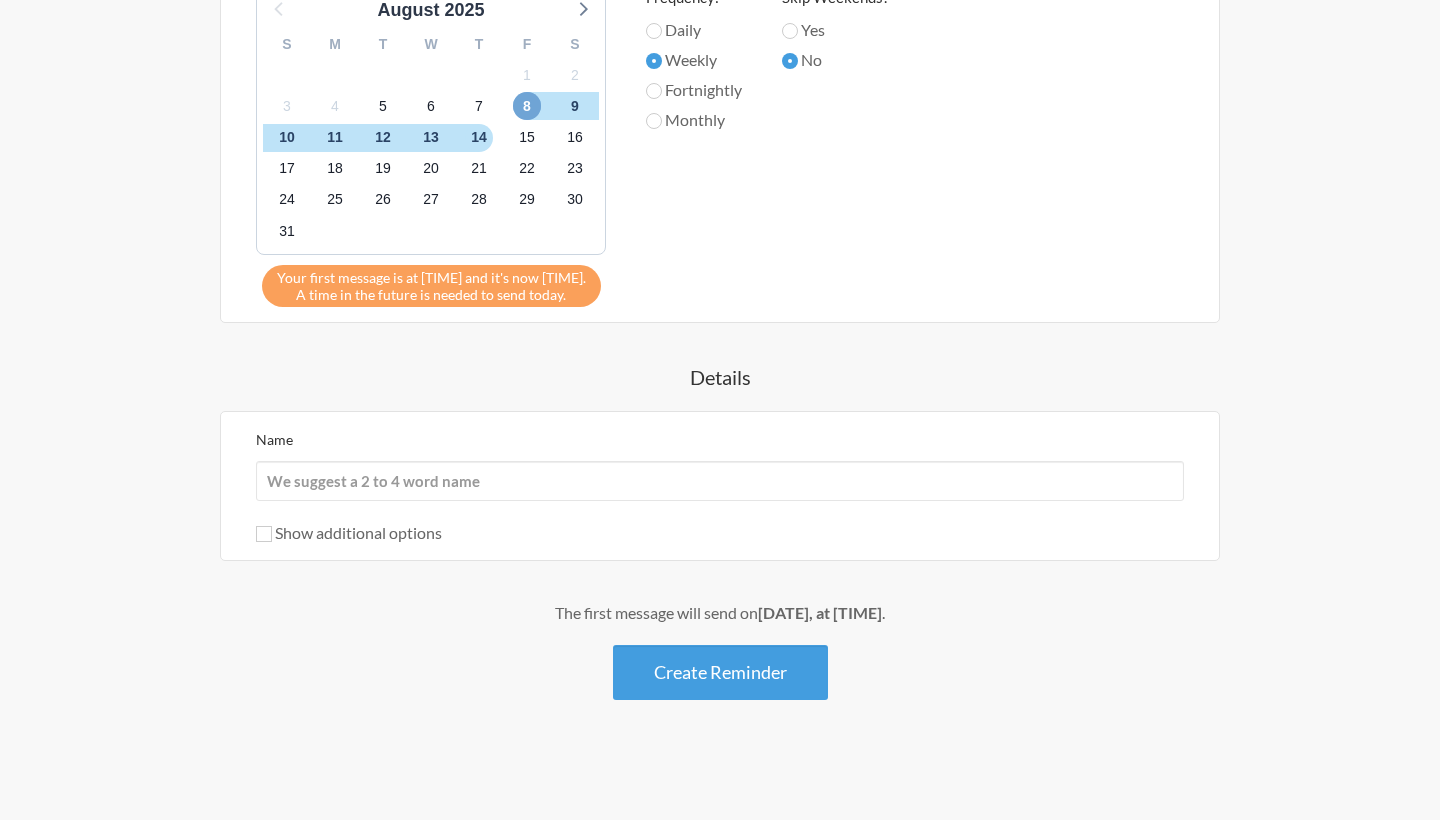 scroll, scrollTop: 790, scrollLeft: 0, axis: vertical 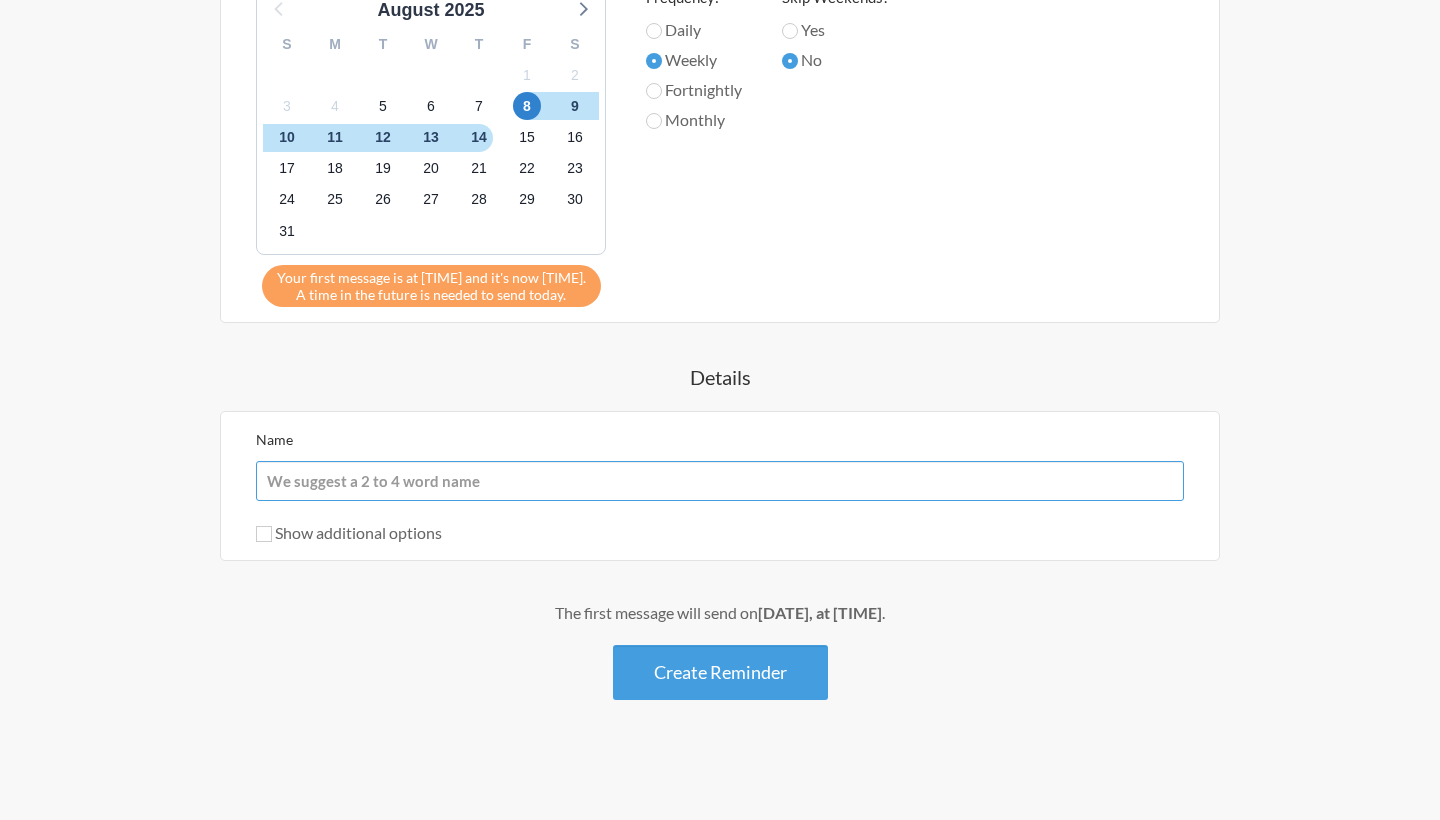 click on "Name" at bounding box center (720, 481) 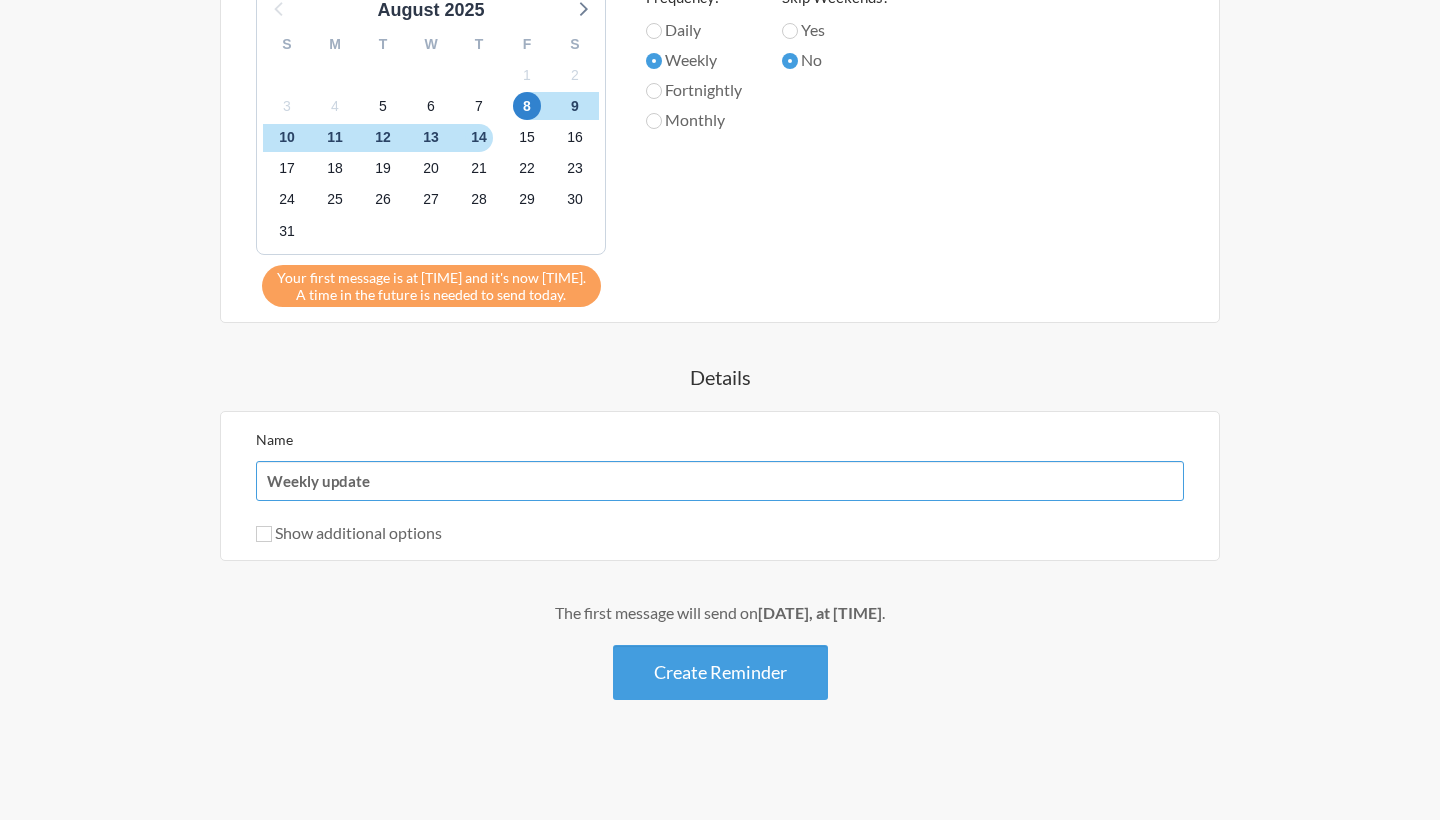 type on "Weekly update" 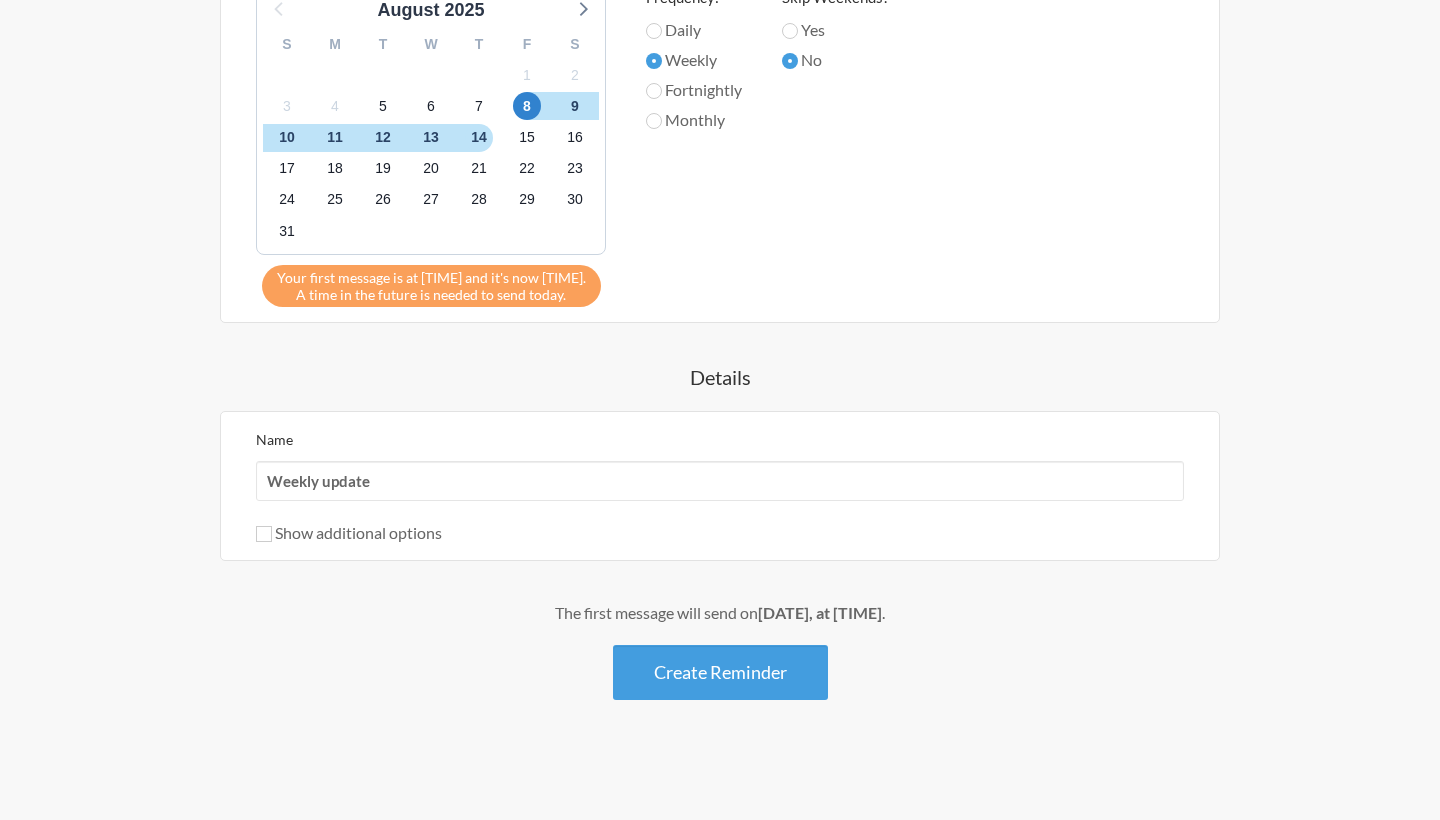 click on "Show additional options" at bounding box center (349, 532) 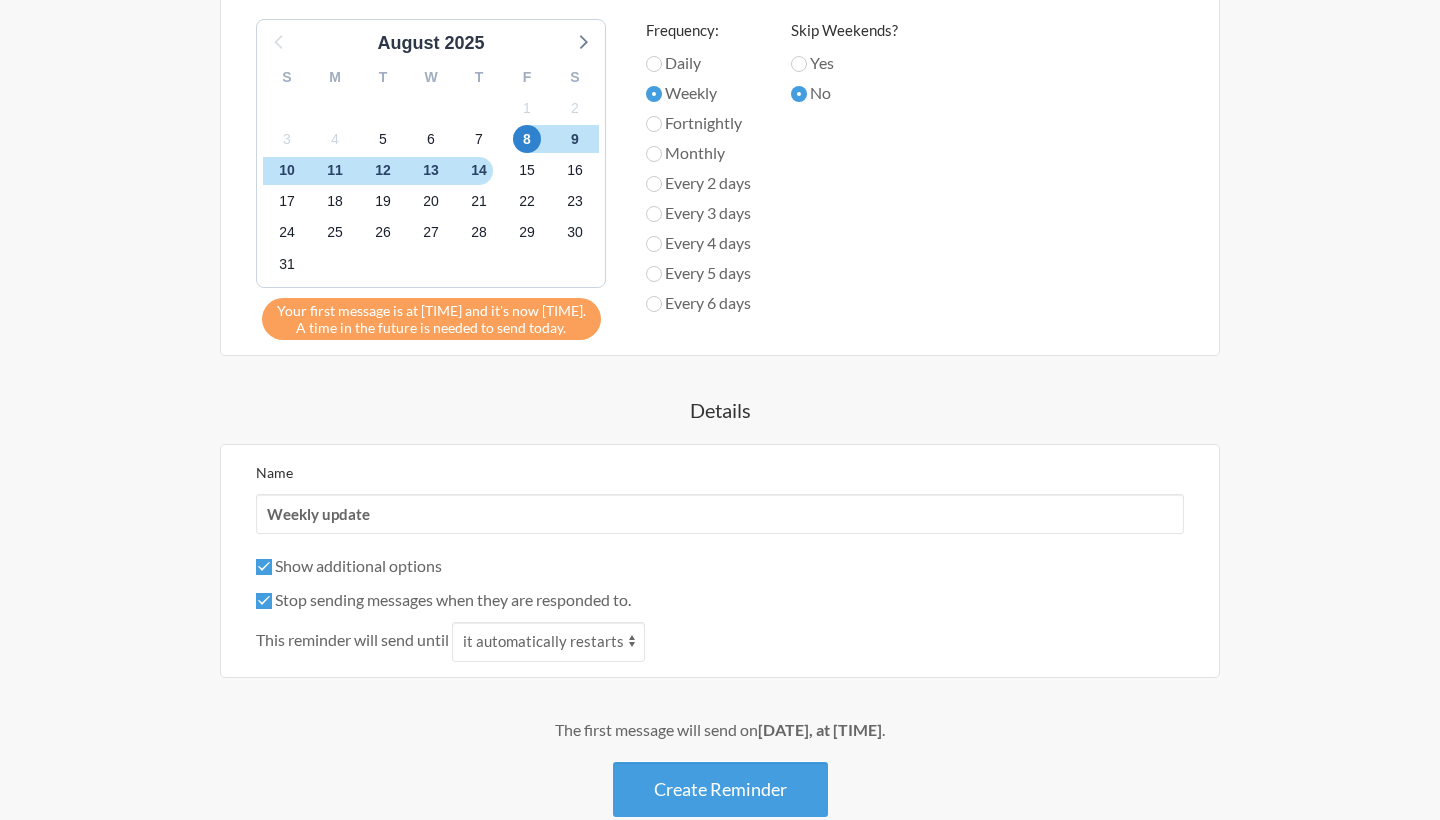 scroll, scrollTop: 538, scrollLeft: 0, axis: vertical 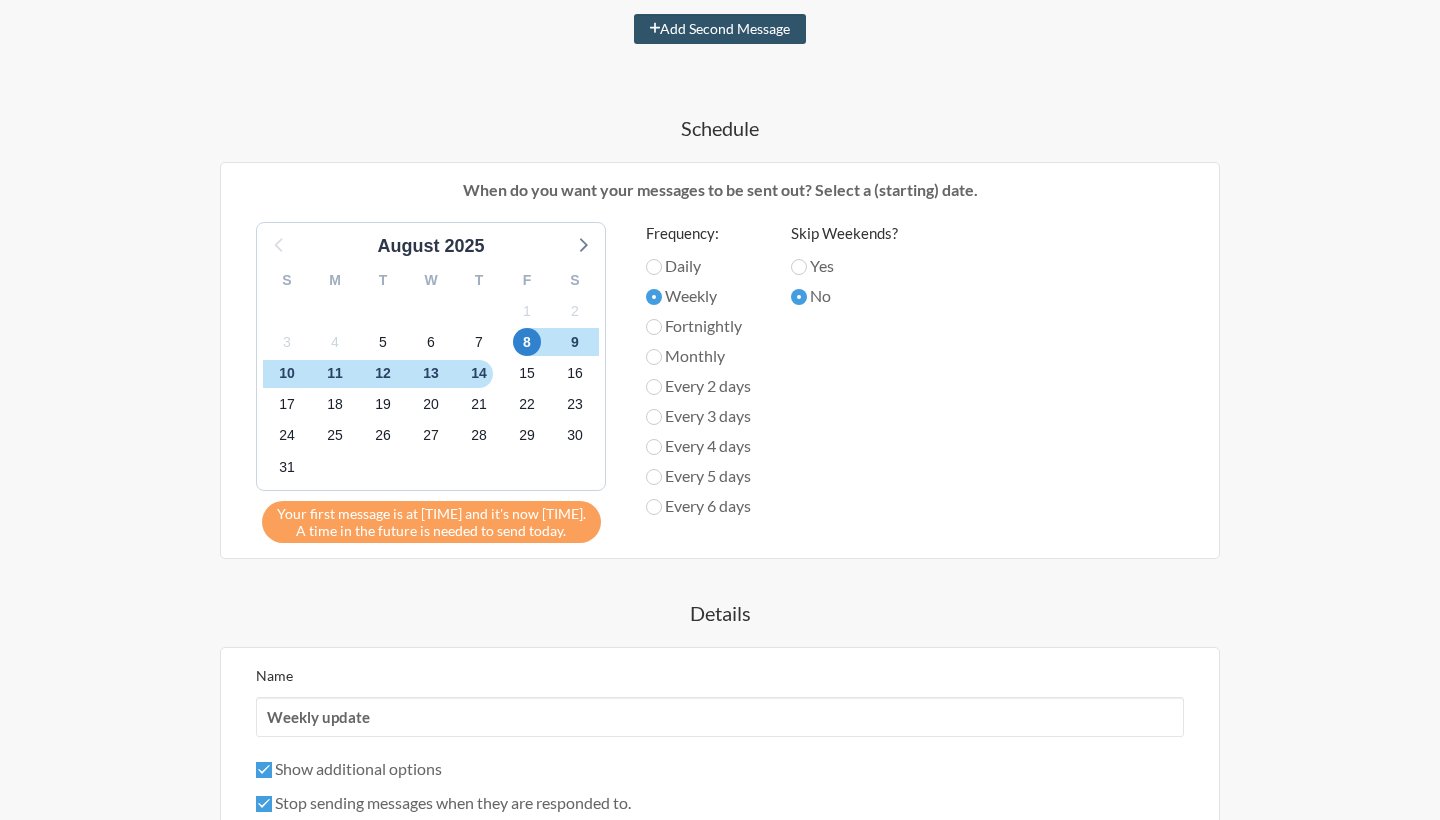click on "Every 6 days" at bounding box center [698, 506] 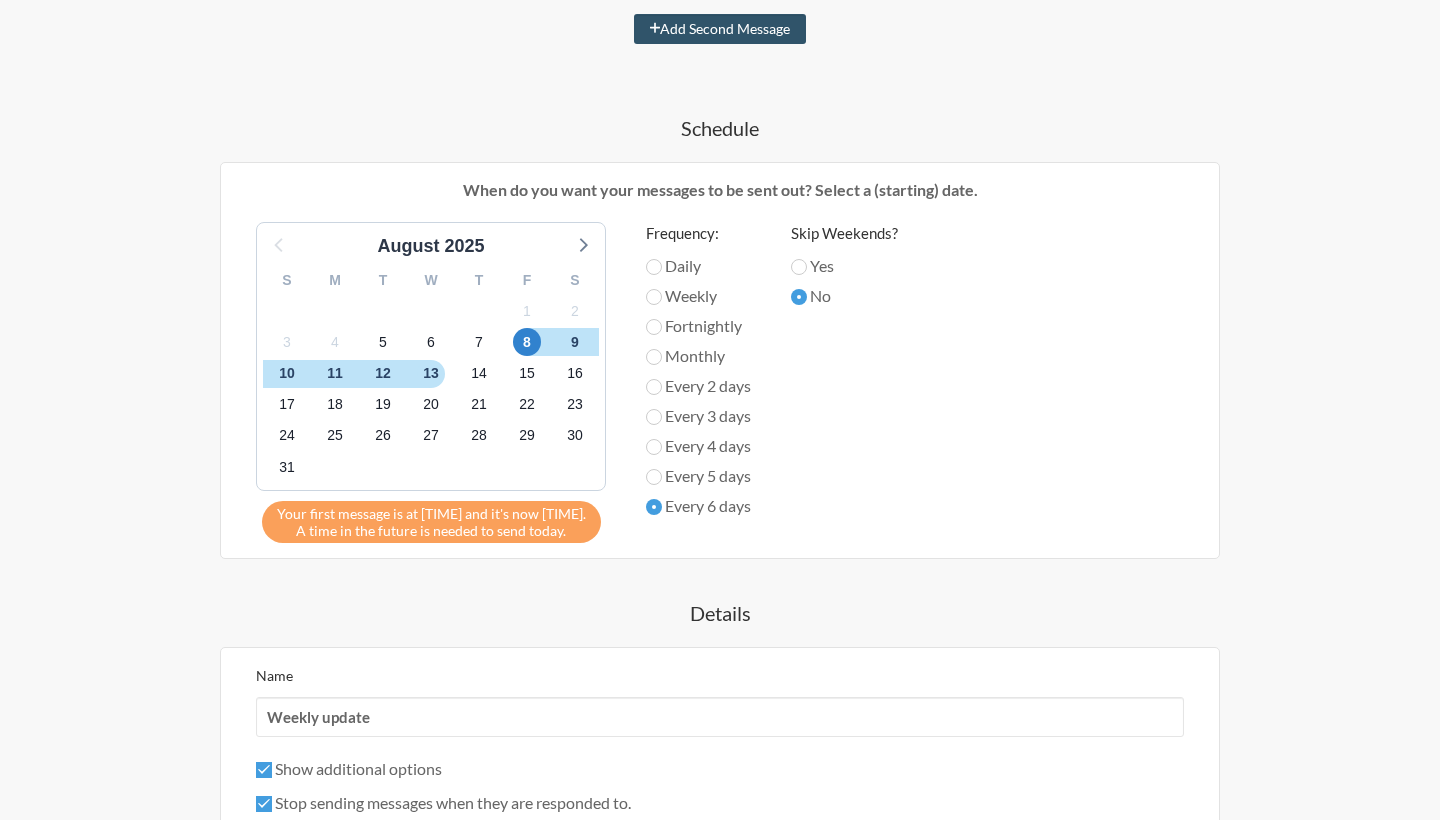 click on "Weekly" at bounding box center (698, 296) 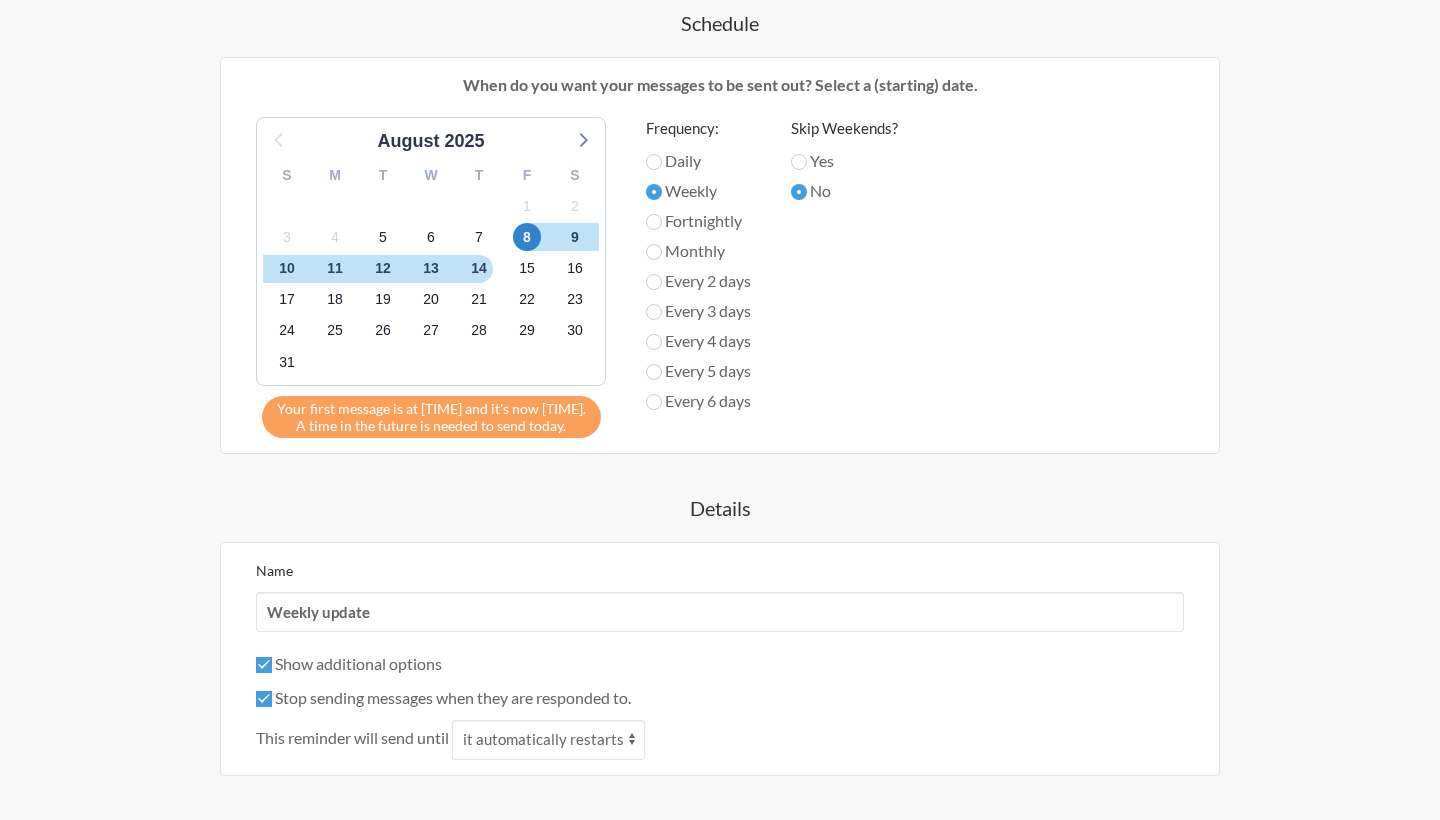 scroll, scrollTop: 628, scrollLeft: 0, axis: vertical 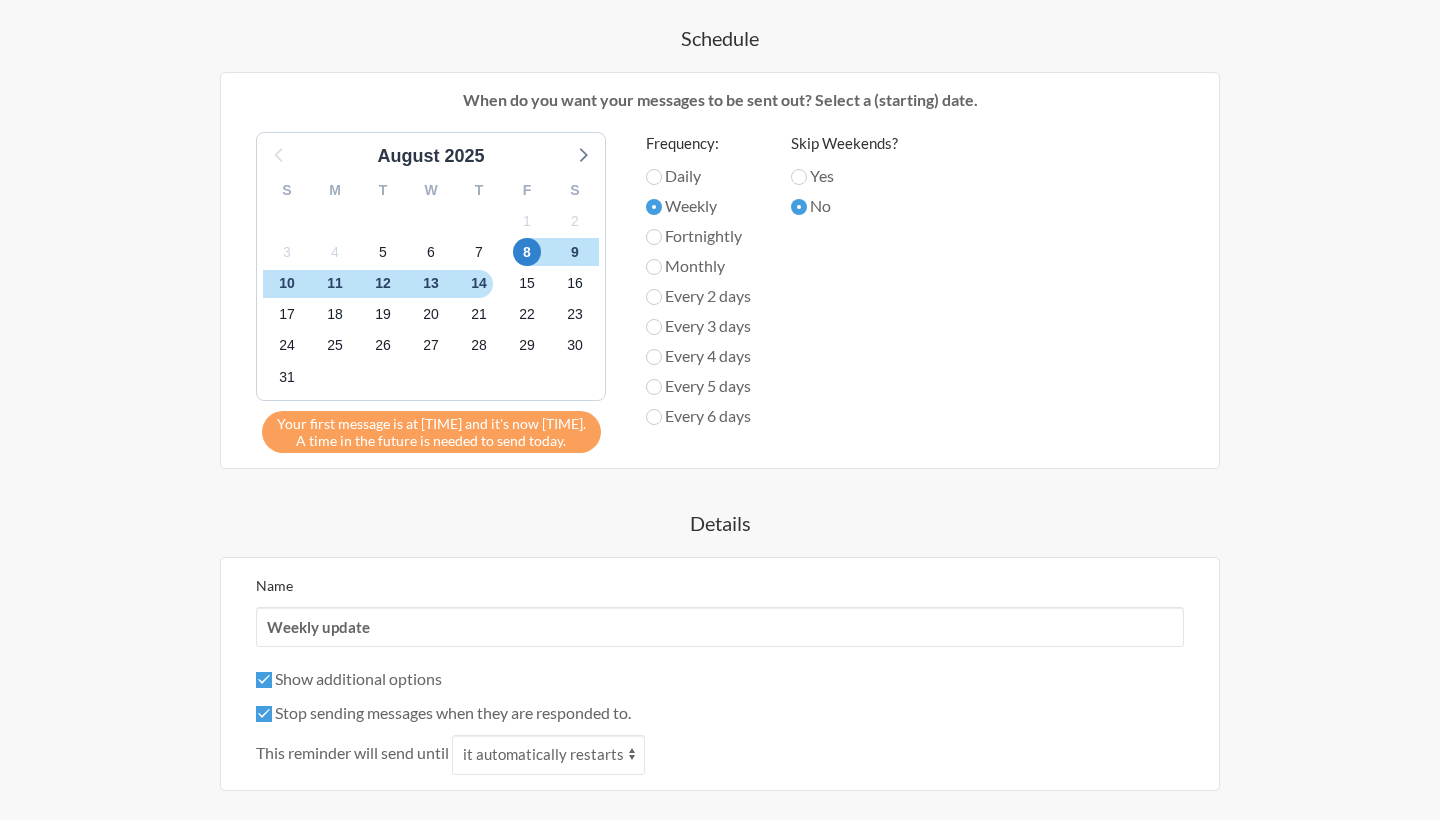 click on "Yes" at bounding box center (844, 176) 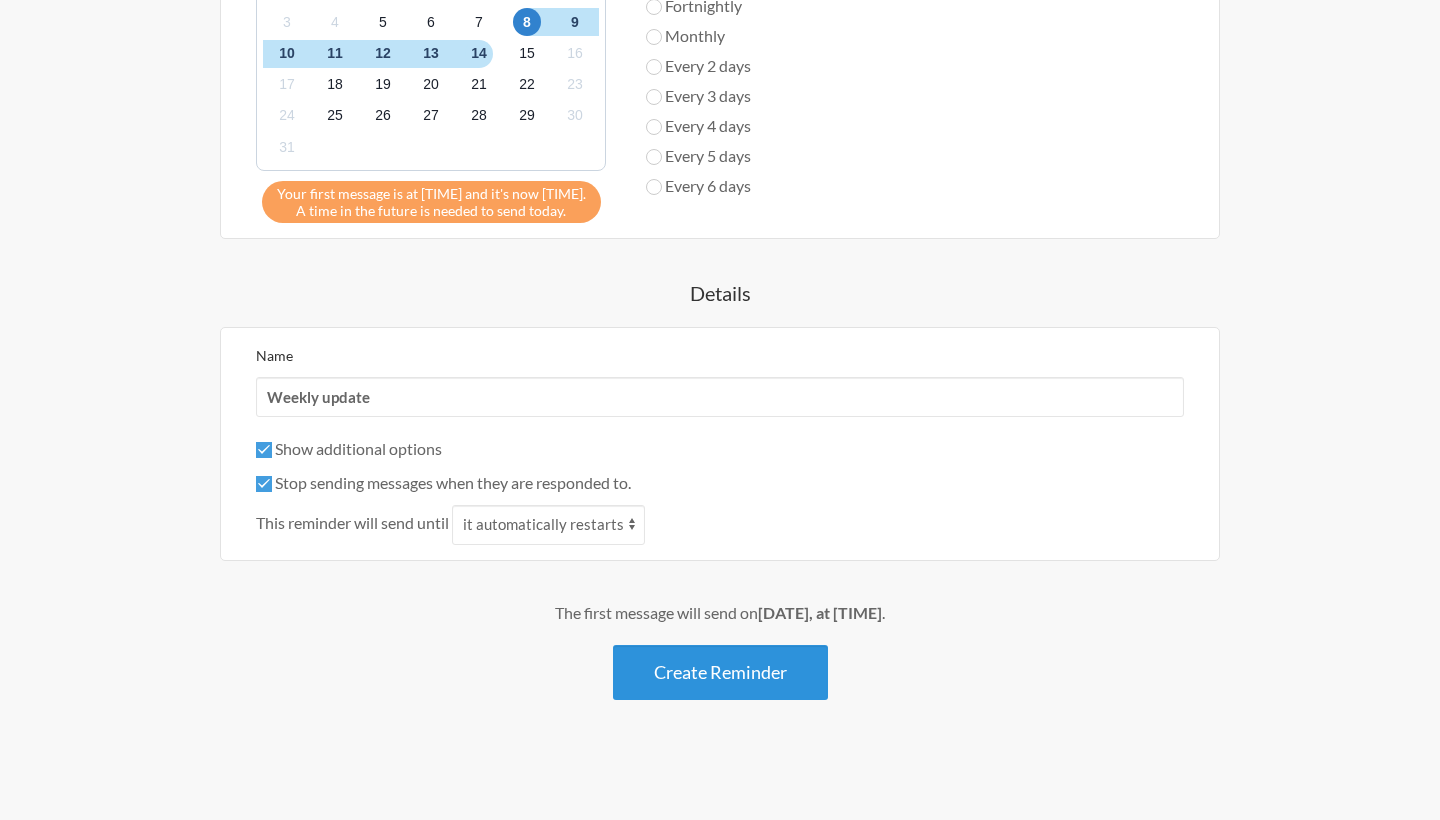 scroll, scrollTop: 874, scrollLeft: 0, axis: vertical 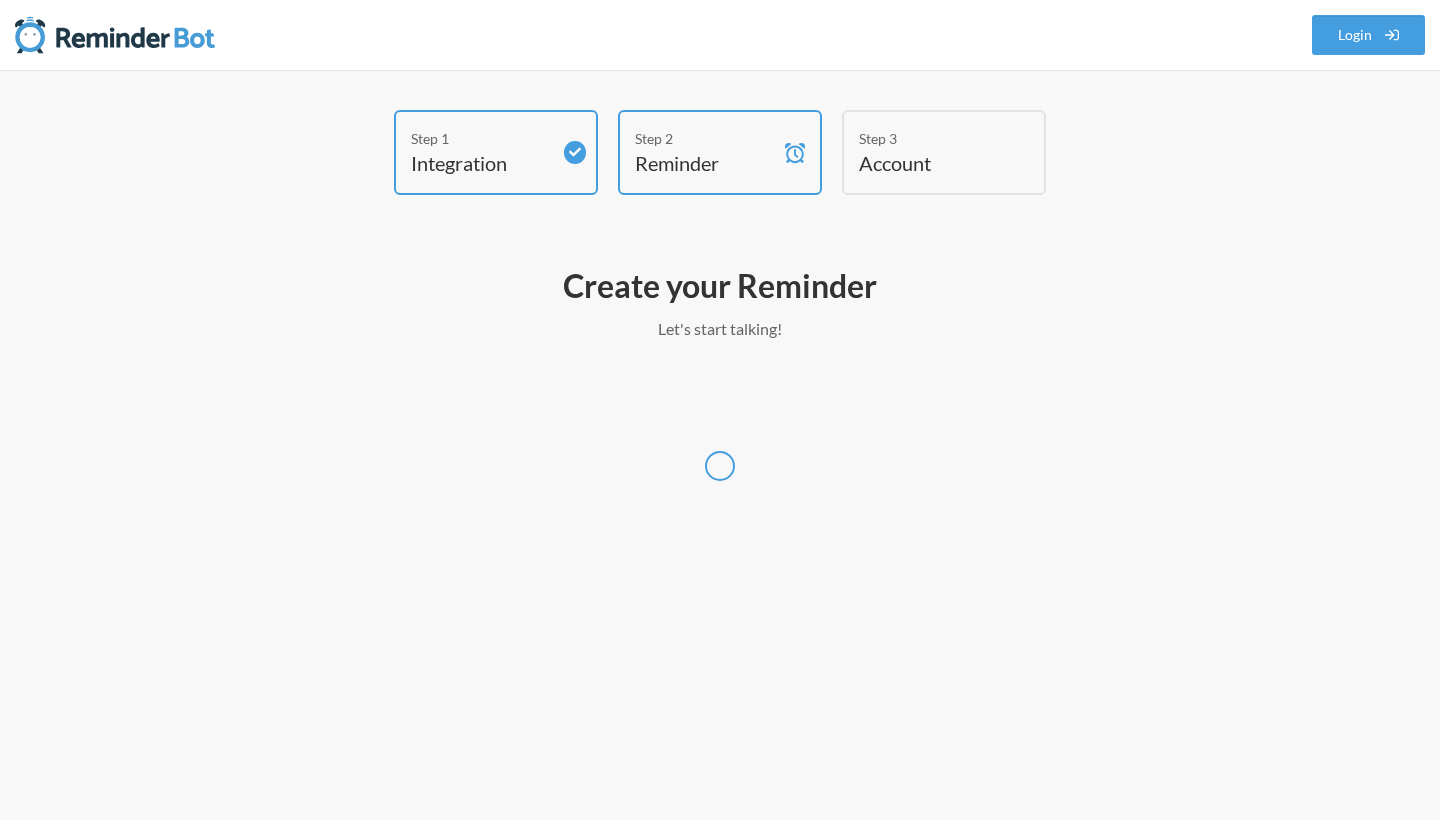 select on "UTC" 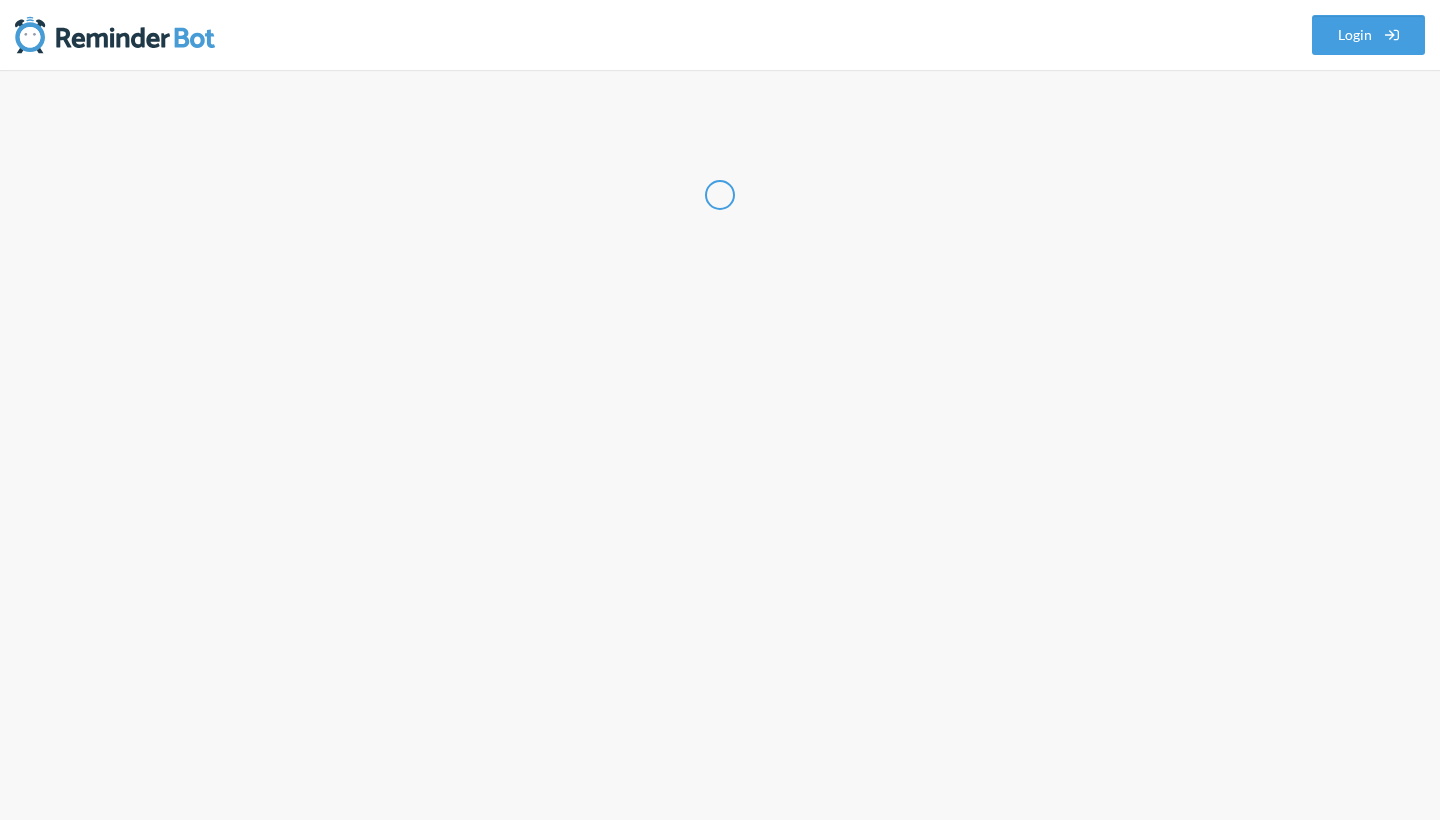select on "[STATE]" 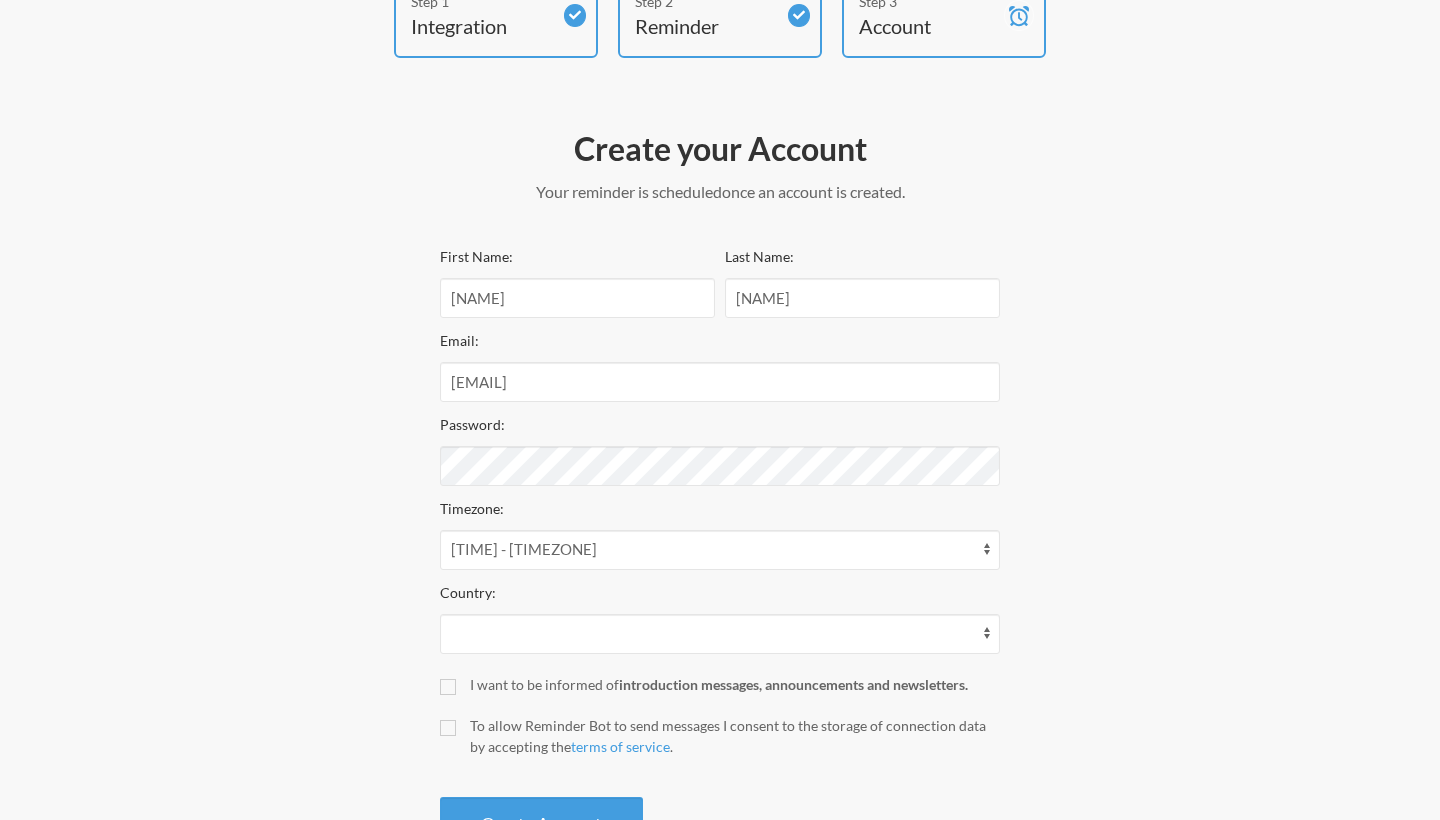 scroll, scrollTop: 153, scrollLeft: 0, axis: vertical 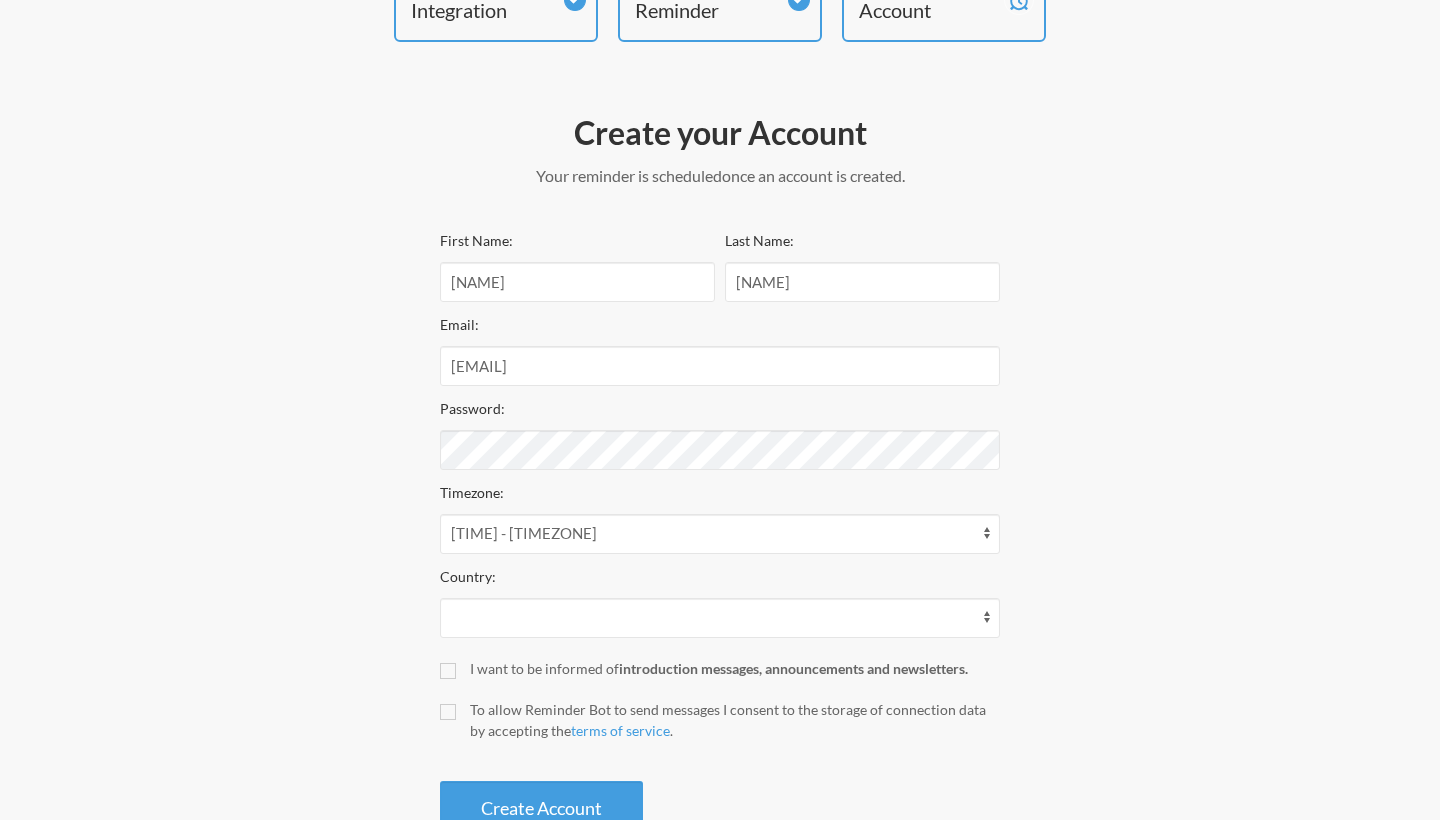 click on "To allow Reminder Bot to send messages I consent to the storage of connection data by accepting the  terms of service ." at bounding box center (448, 712) 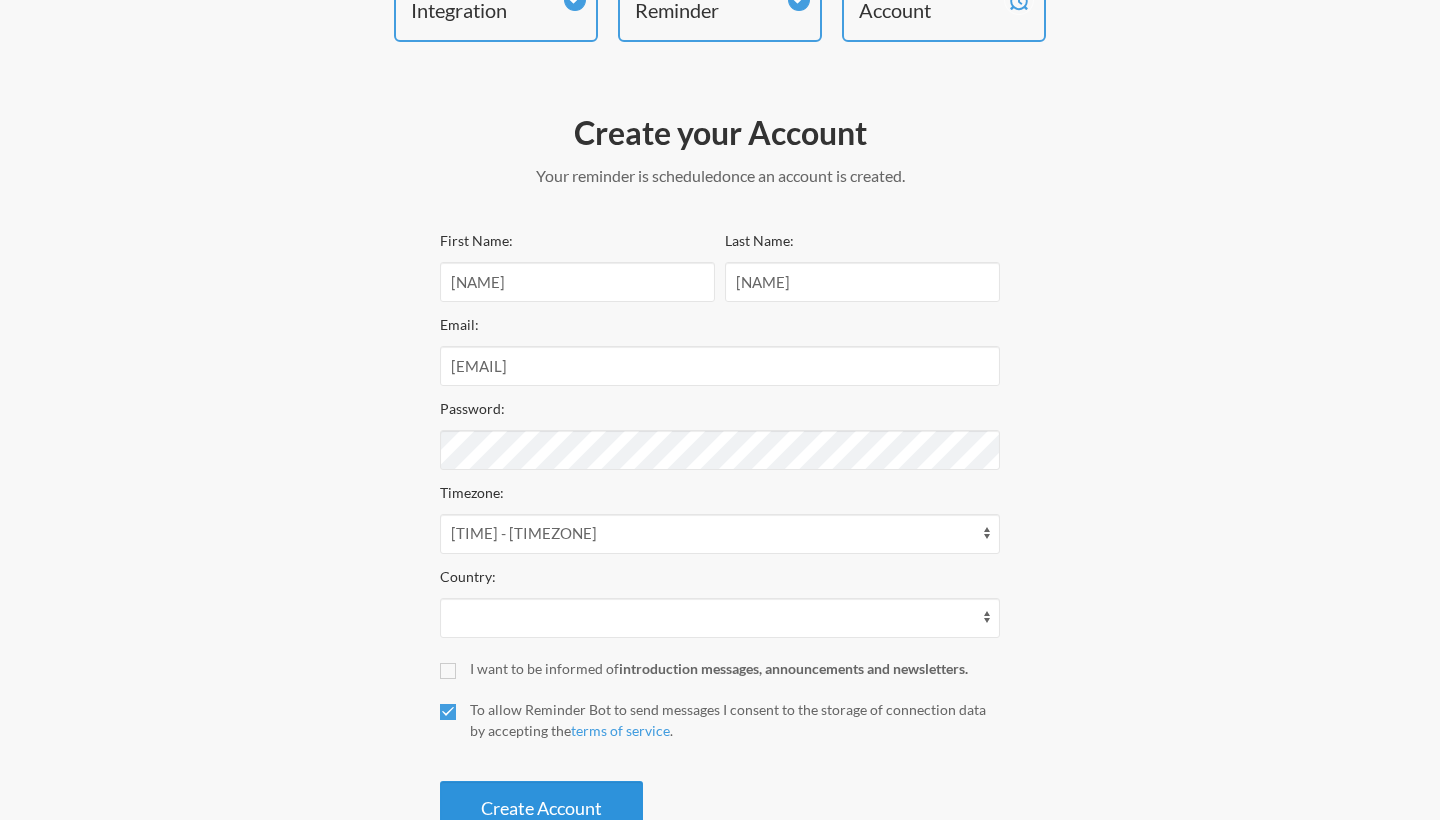 click on "Create Account" at bounding box center (541, 808) 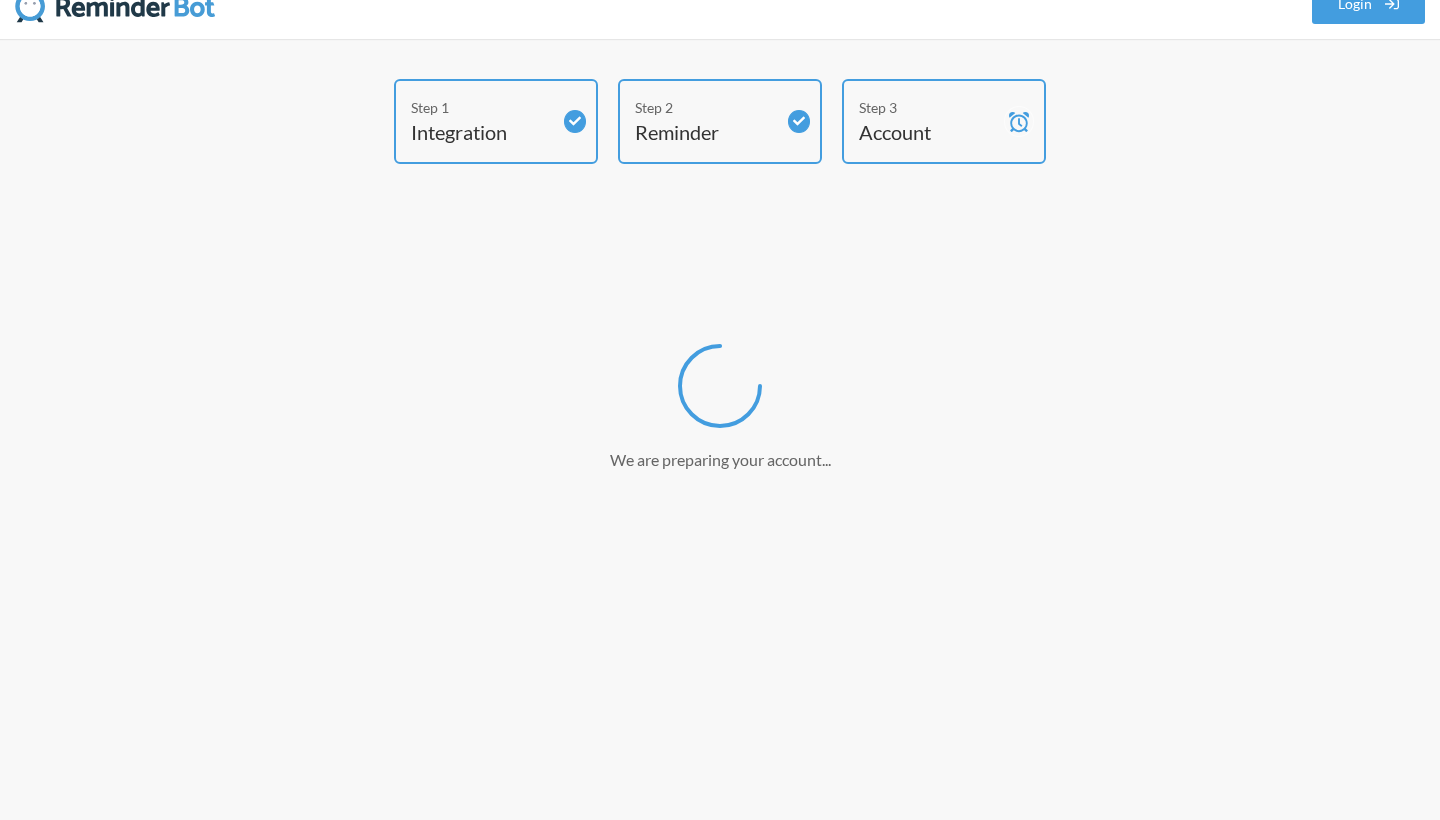 scroll, scrollTop: 30, scrollLeft: 0, axis: vertical 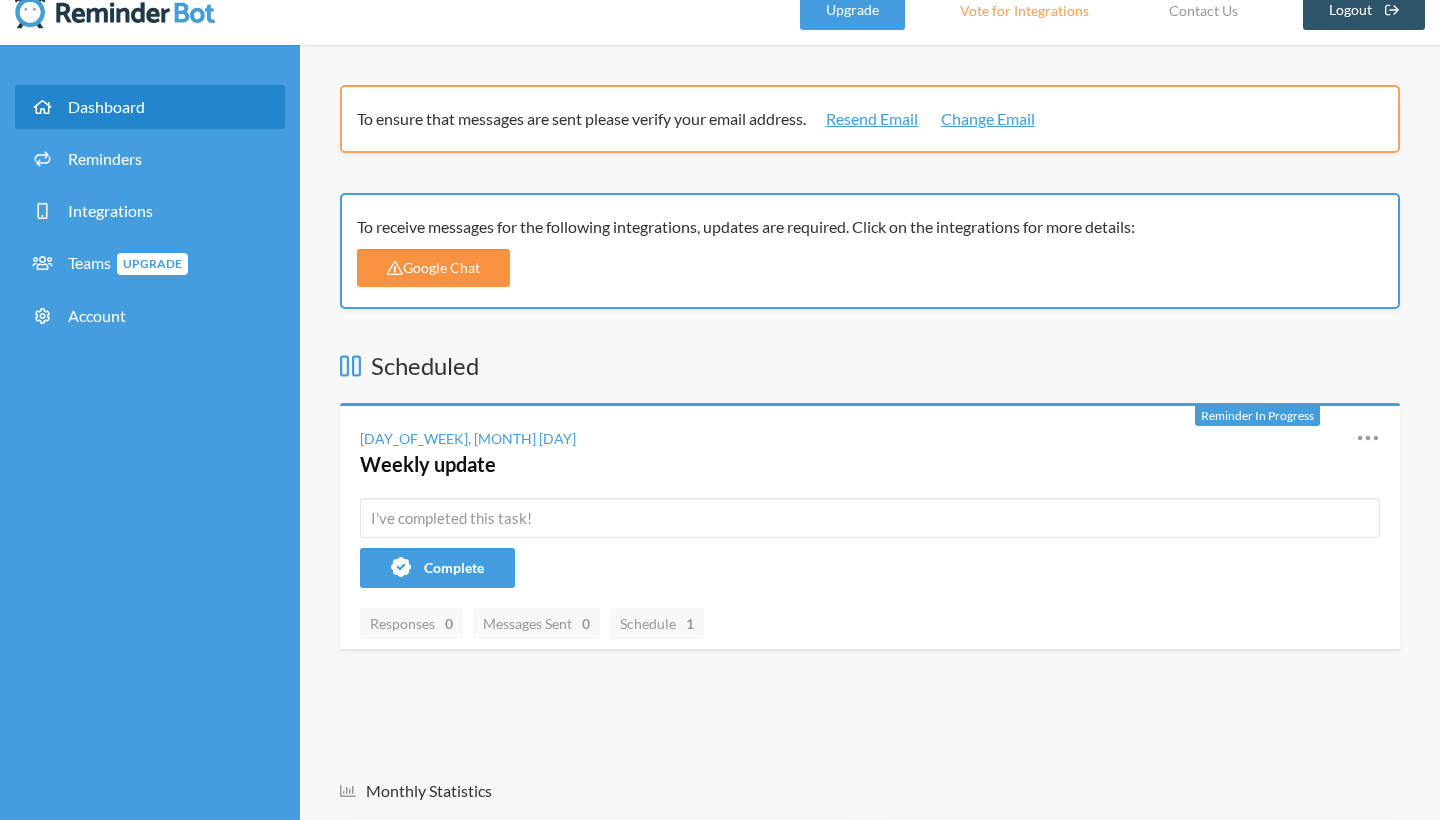 click on "Google Chat" at bounding box center [433, 268] 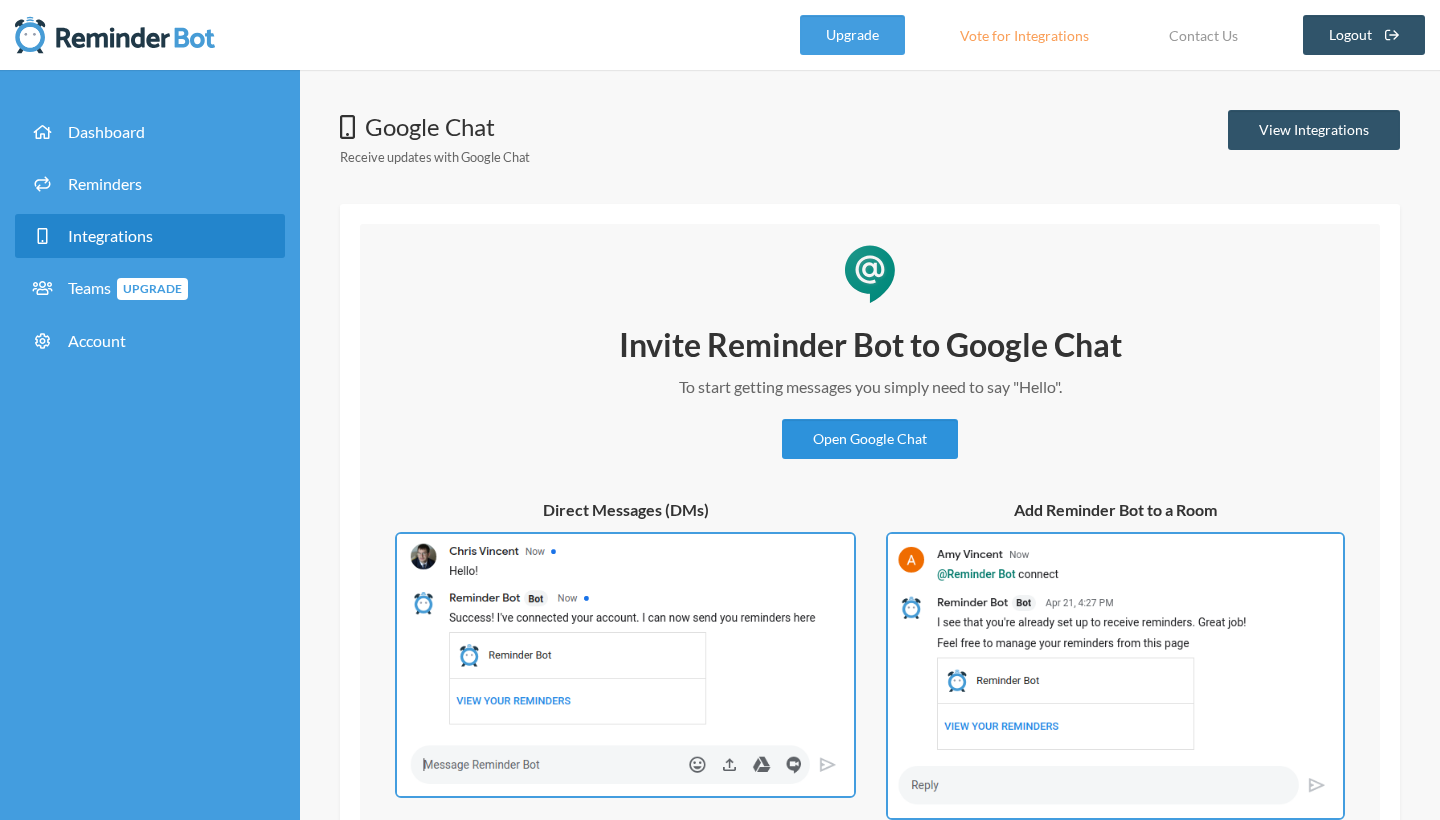 click on "Open Google Chat" at bounding box center [870, 439] 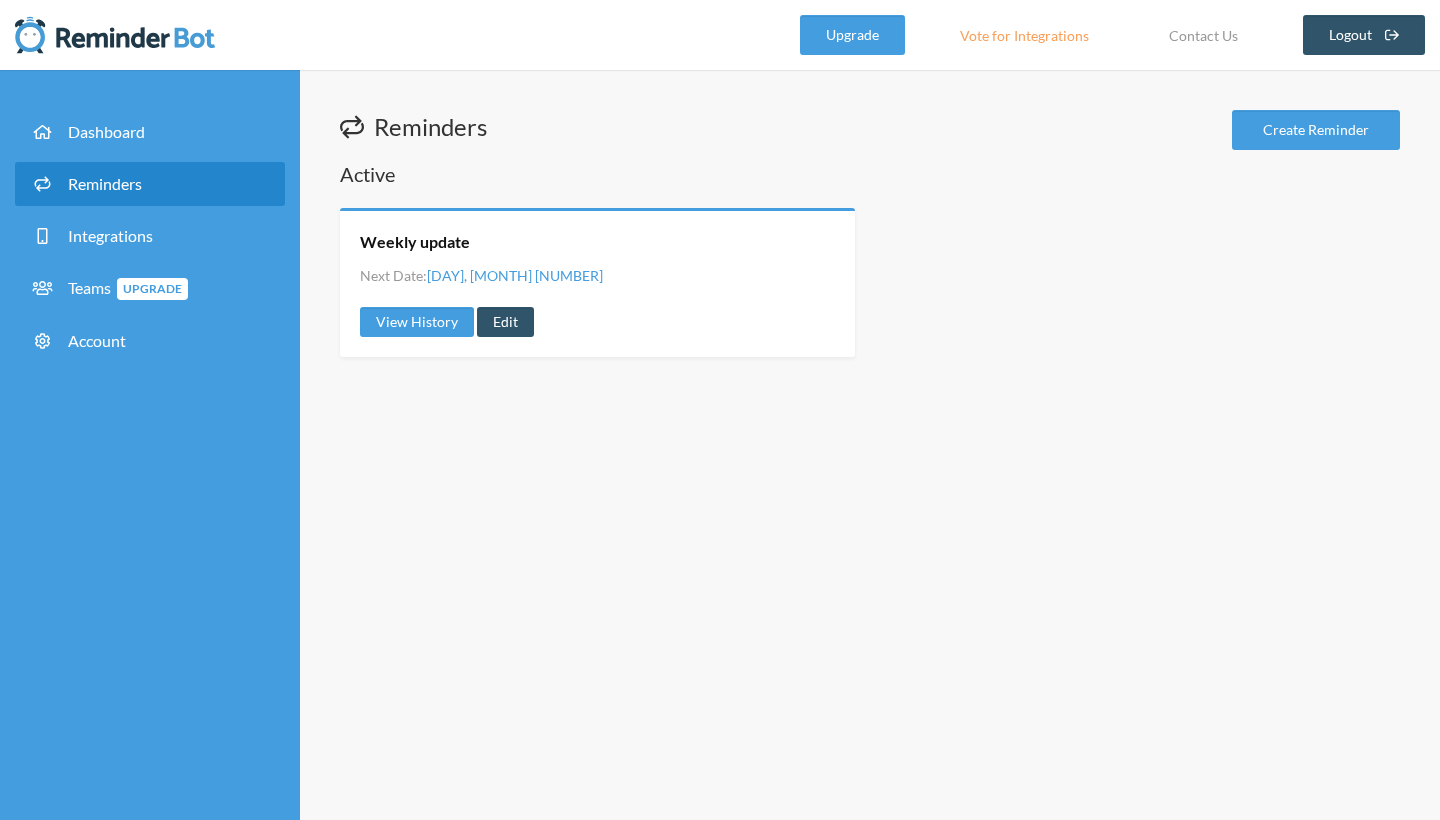 scroll, scrollTop: 0, scrollLeft: 0, axis: both 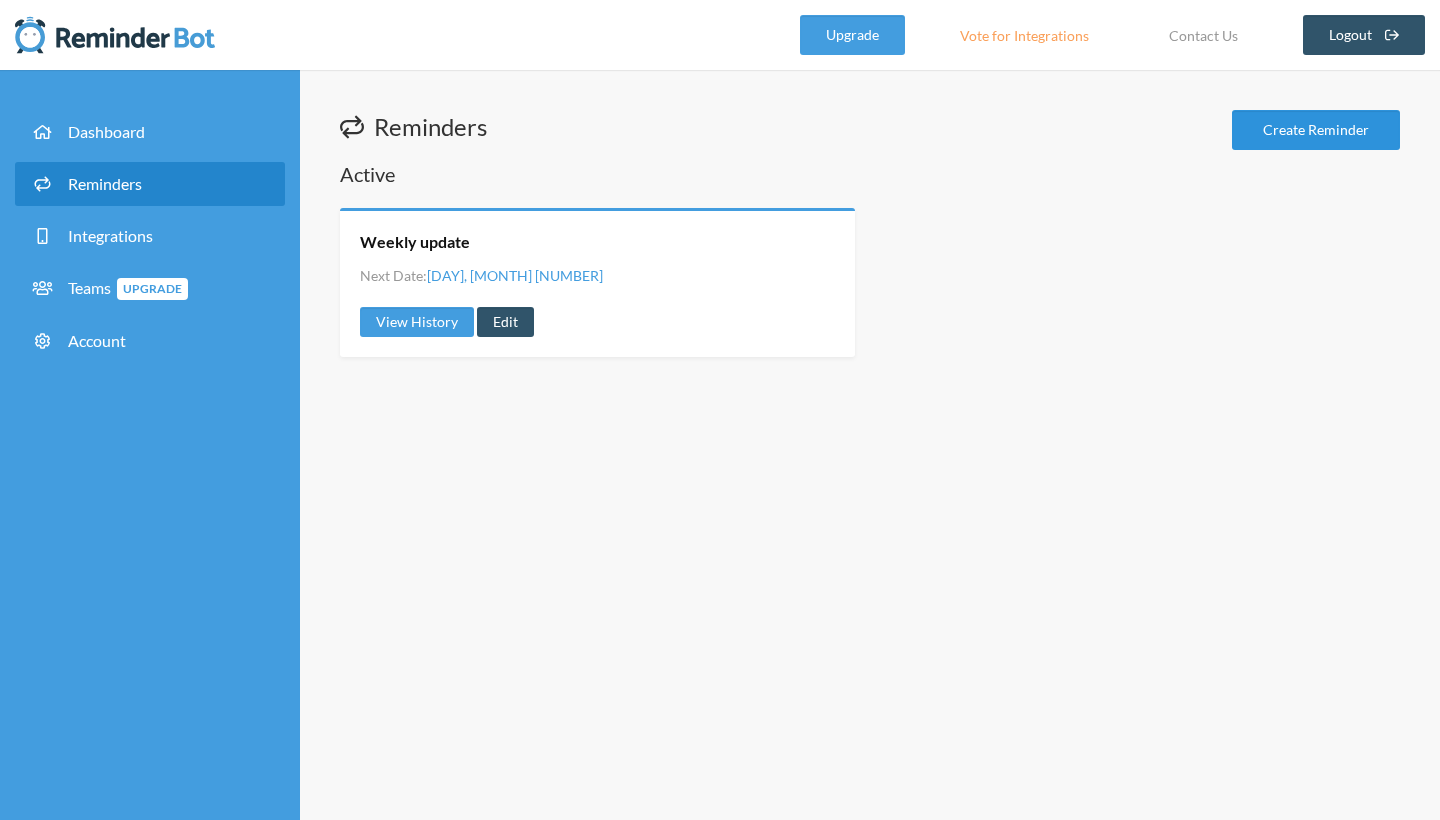 click on "Create Reminder" at bounding box center (1316, 130) 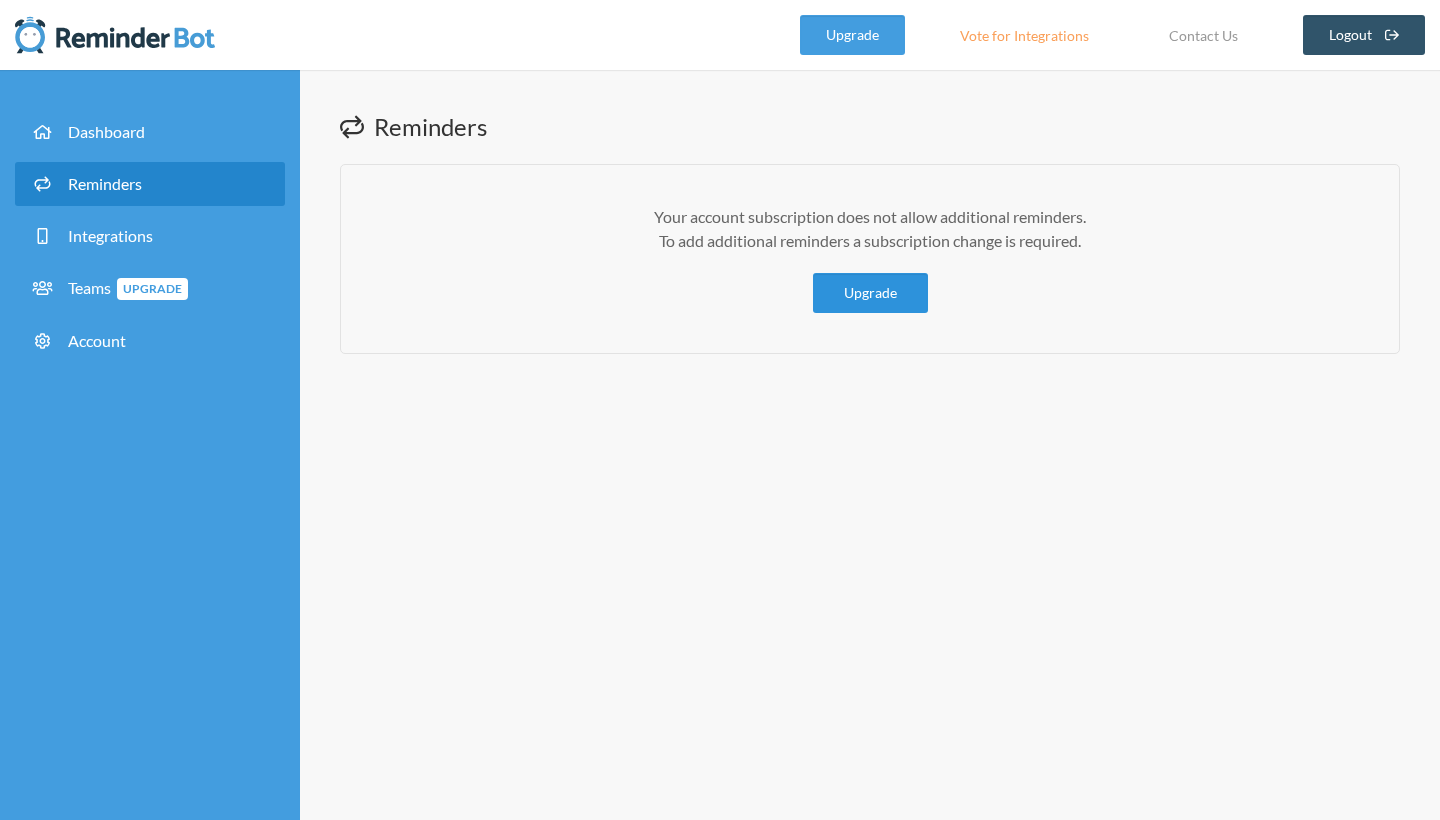 click on "Upgrade" at bounding box center [870, 293] 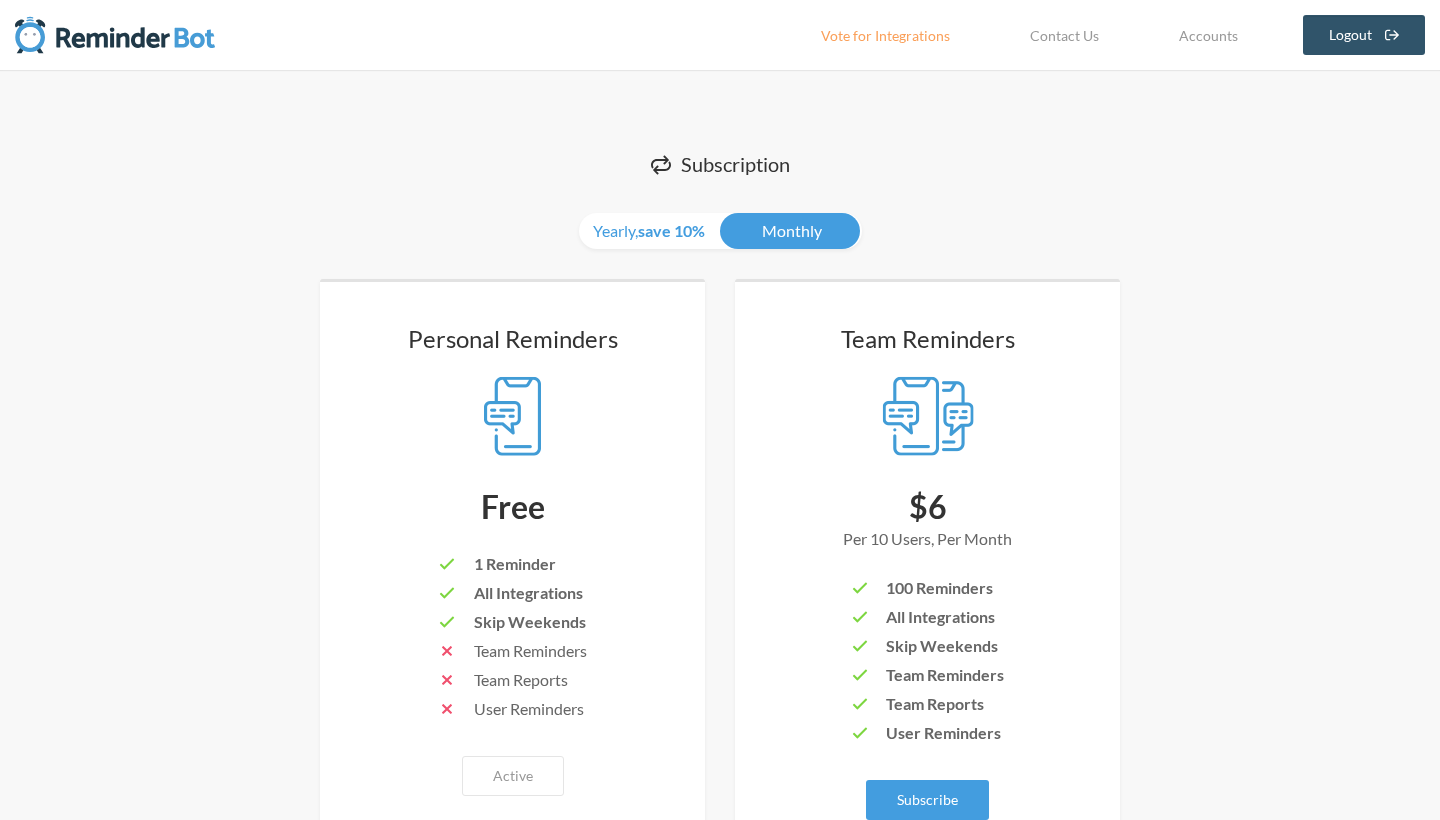 scroll, scrollTop: 0, scrollLeft: 0, axis: both 